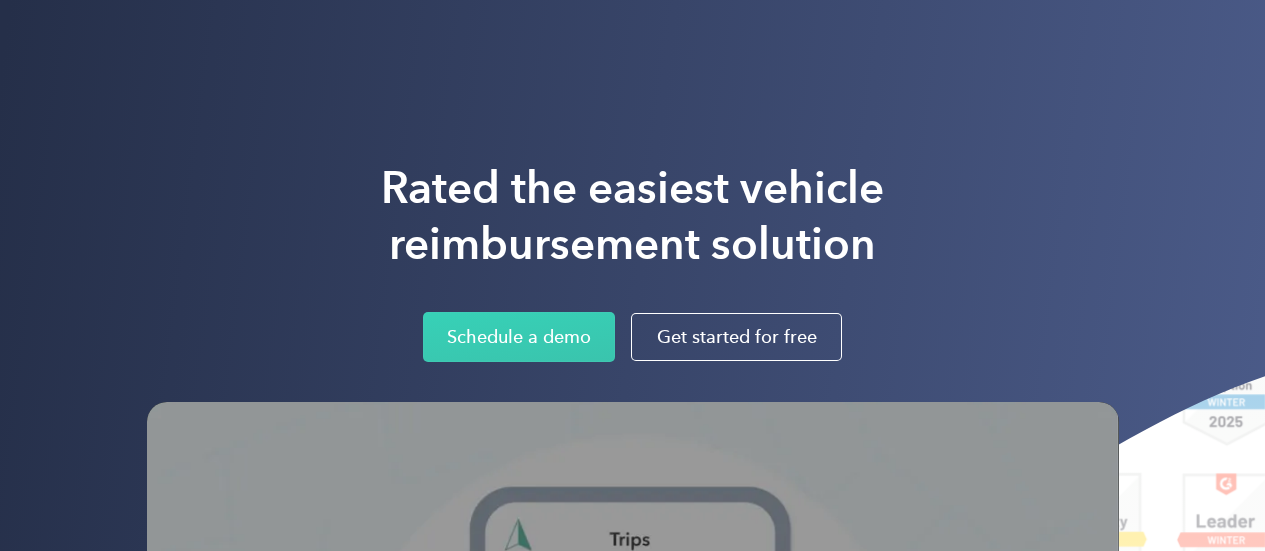 scroll, scrollTop: 0, scrollLeft: 0, axis: both 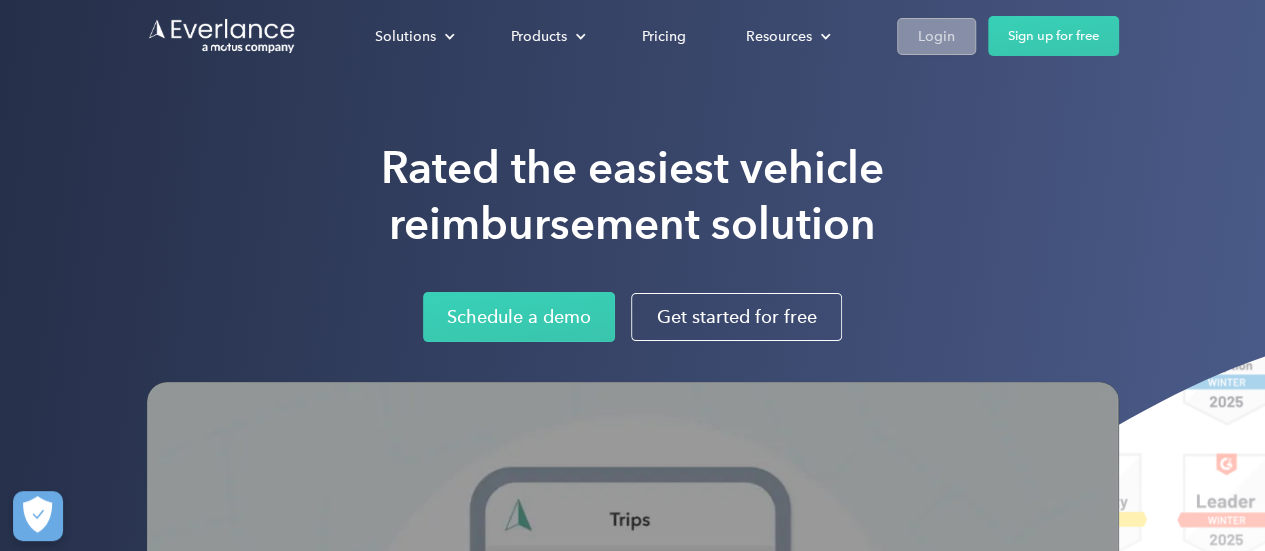 click on "Login" at bounding box center [936, 36] 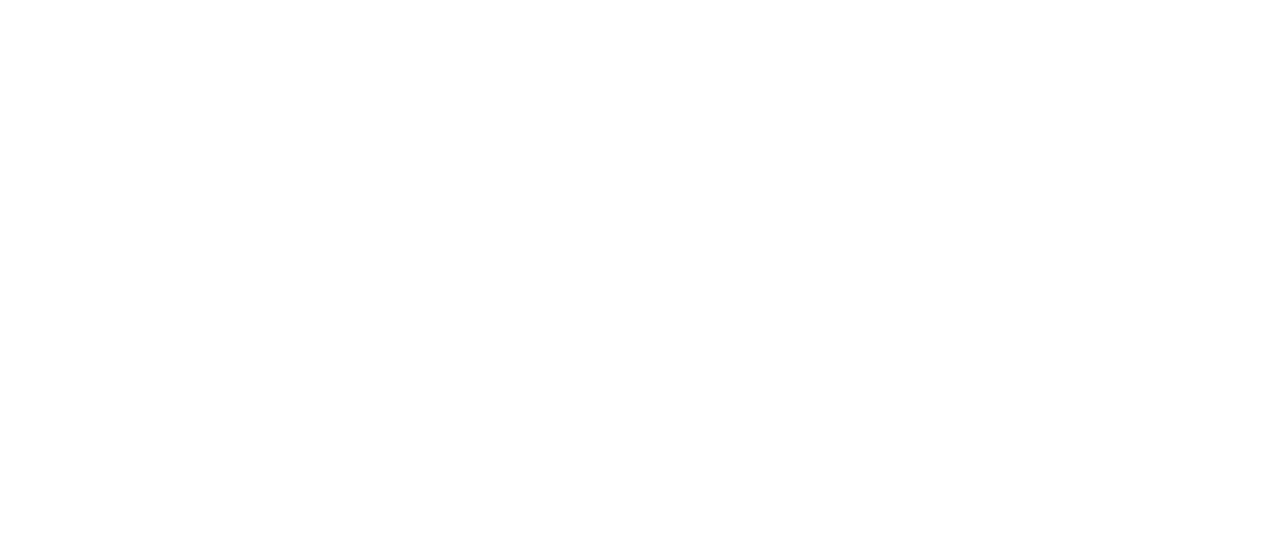 scroll, scrollTop: 0, scrollLeft: 0, axis: both 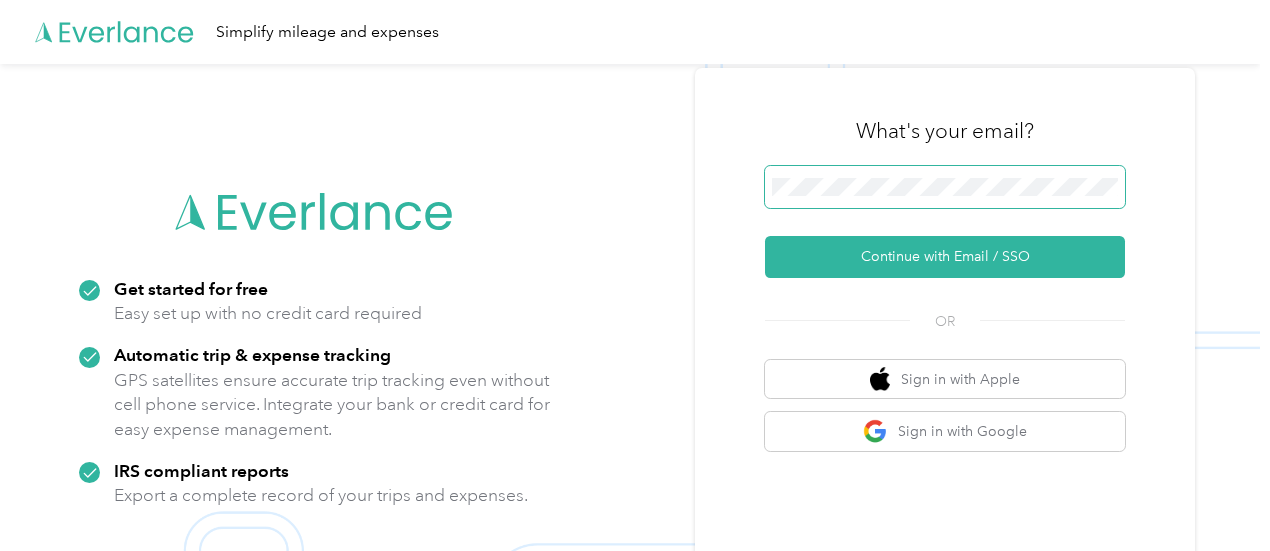 click at bounding box center [945, 187] 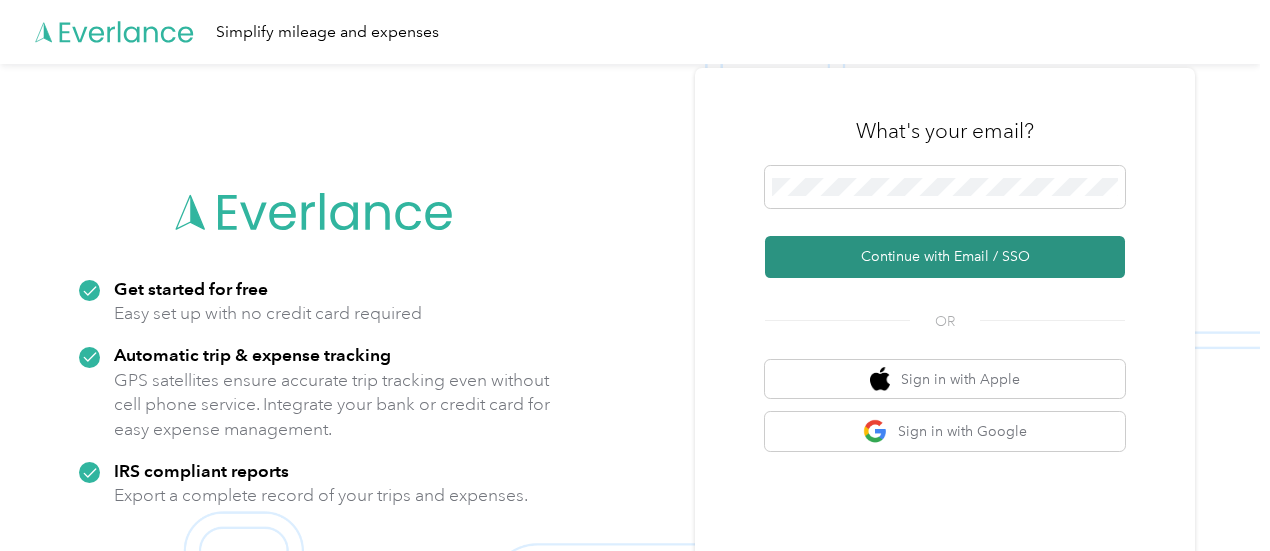 click on "Continue with Email / SSO" at bounding box center [945, 257] 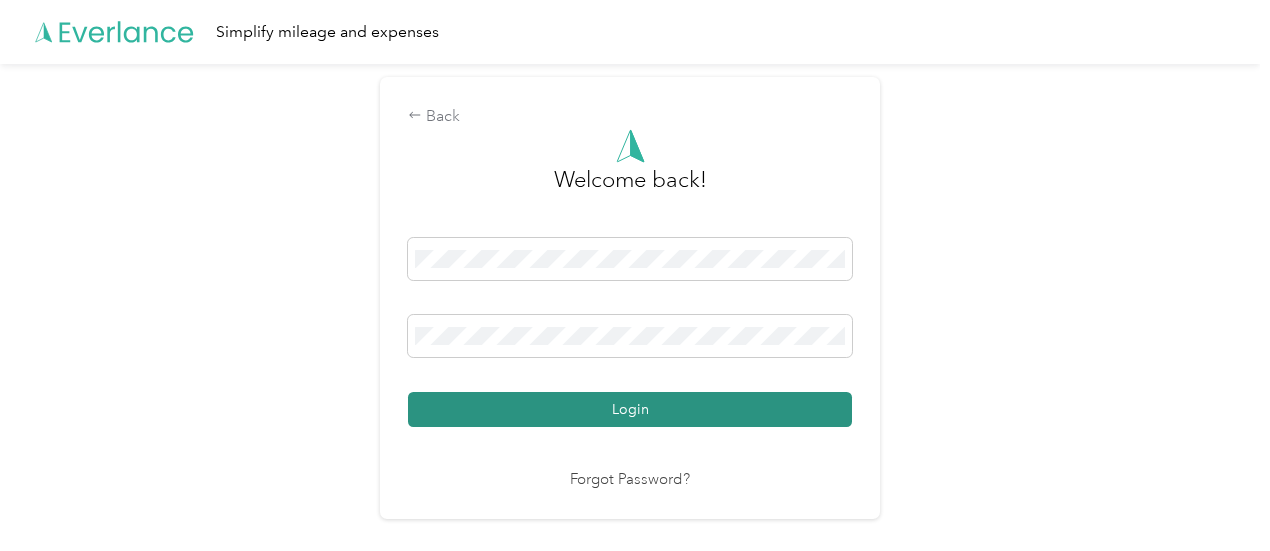 click on "Login" at bounding box center [630, 409] 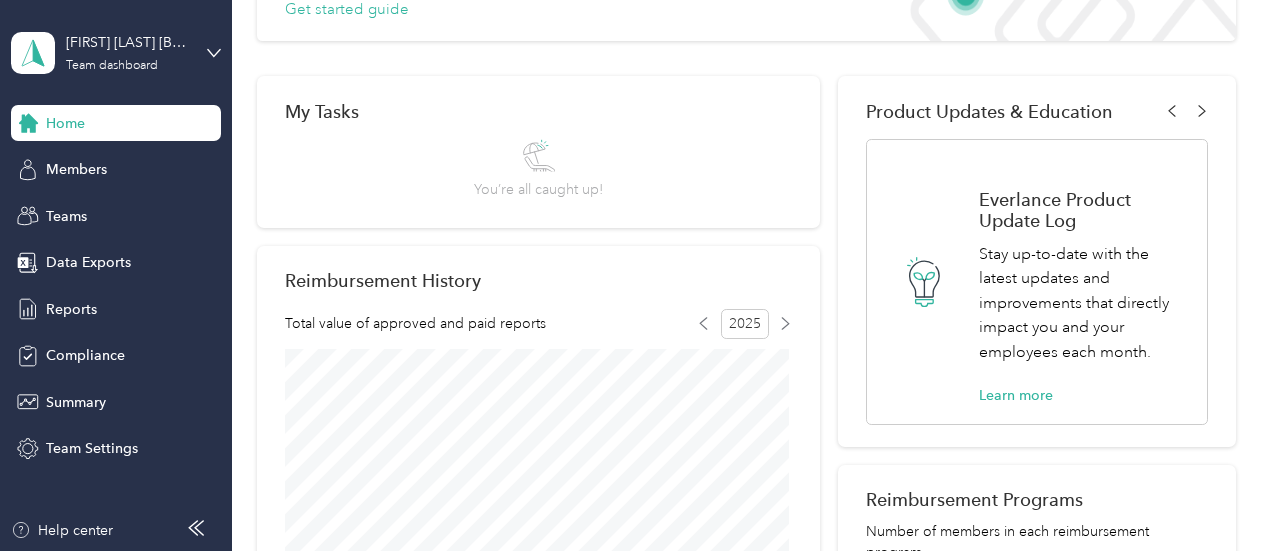 scroll, scrollTop: 0, scrollLeft: 0, axis: both 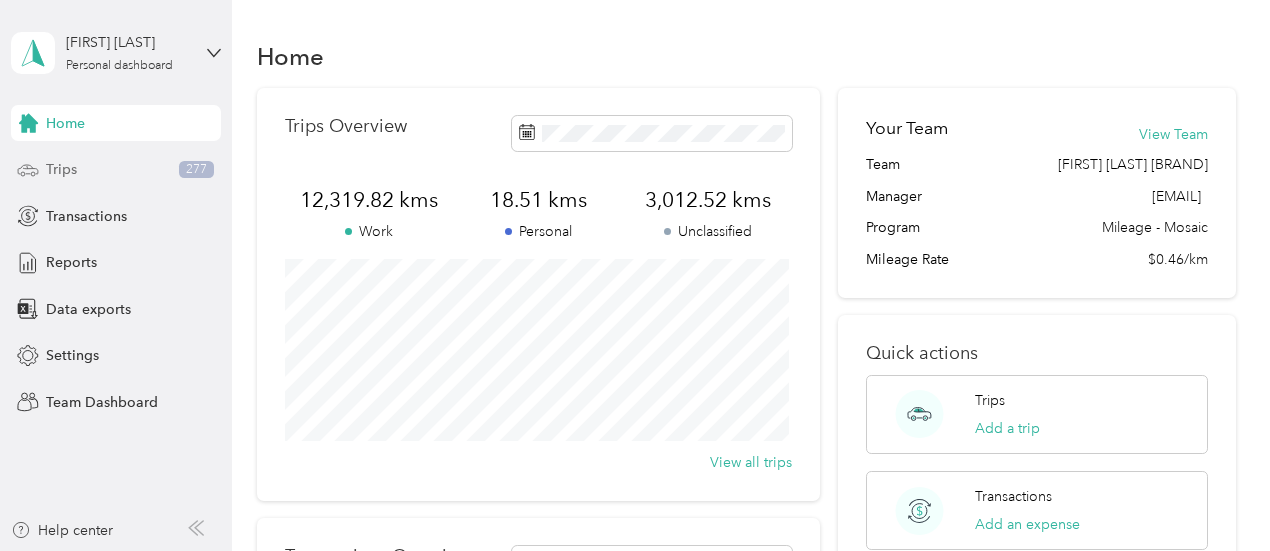 click on "Trips 277" at bounding box center (116, 170) 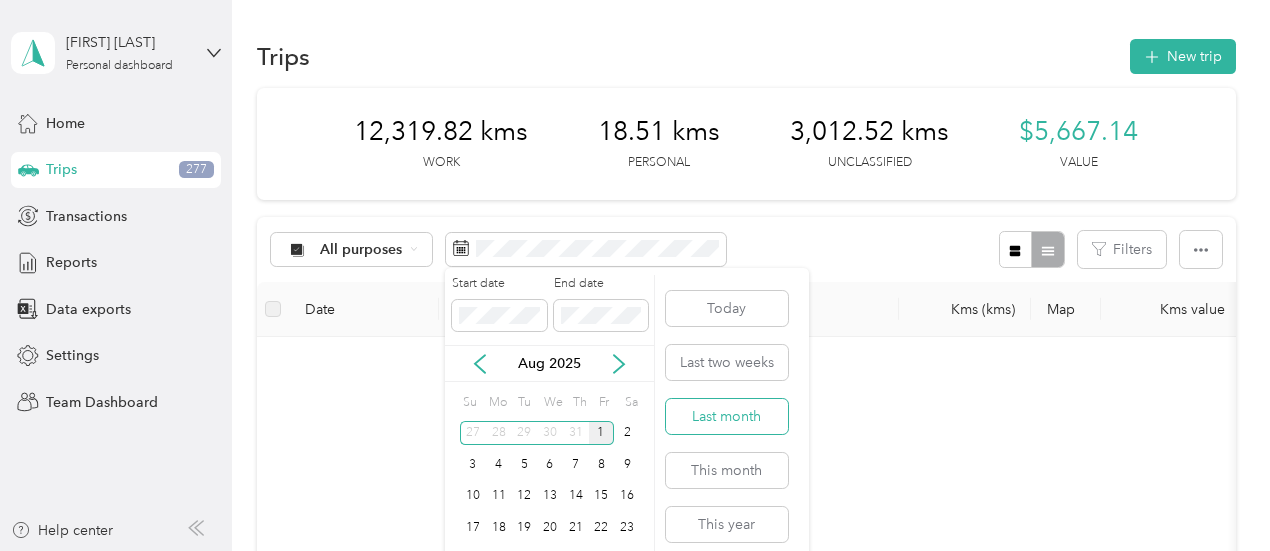 click on "Last month" at bounding box center (727, 416) 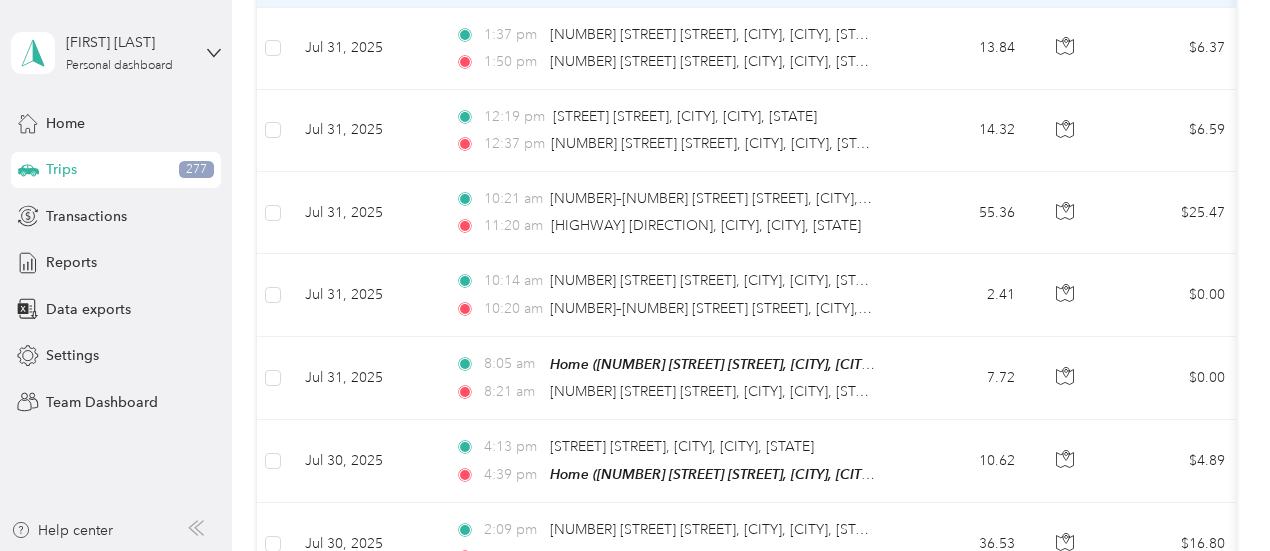 scroll, scrollTop: 496, scrollLeft: 0, axis: vertical 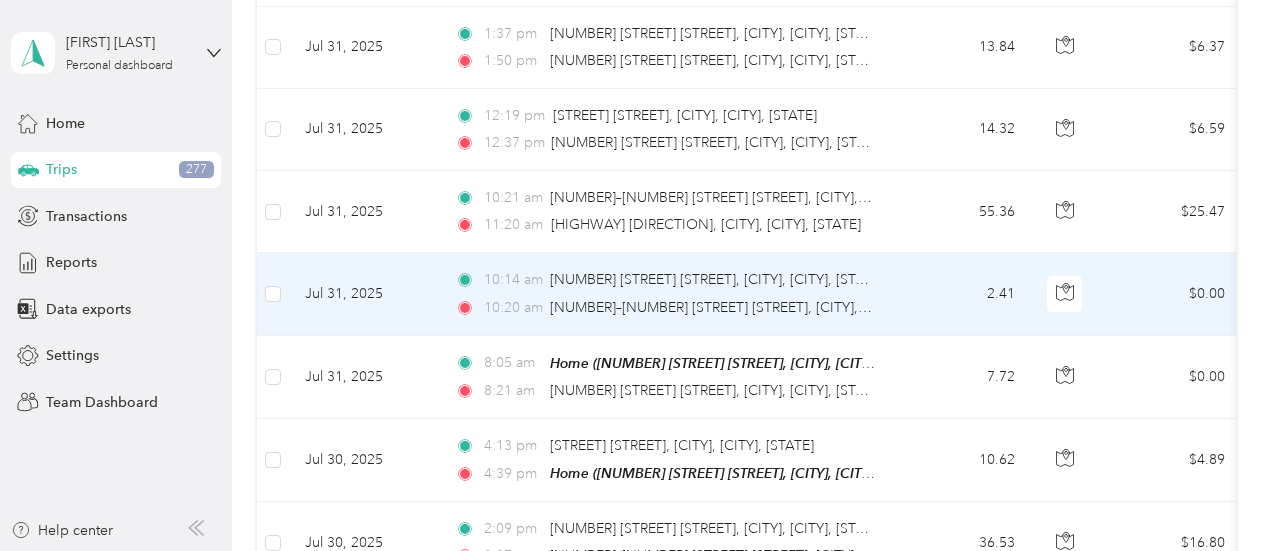 click on "10:14 am 1000 Gerrard St E, Leslieville, Toronto, ON 10:20 am 681–691 Lake Shore Blvd E, South Riverdale, Toronto, ON" at bounding box center [669, 294] 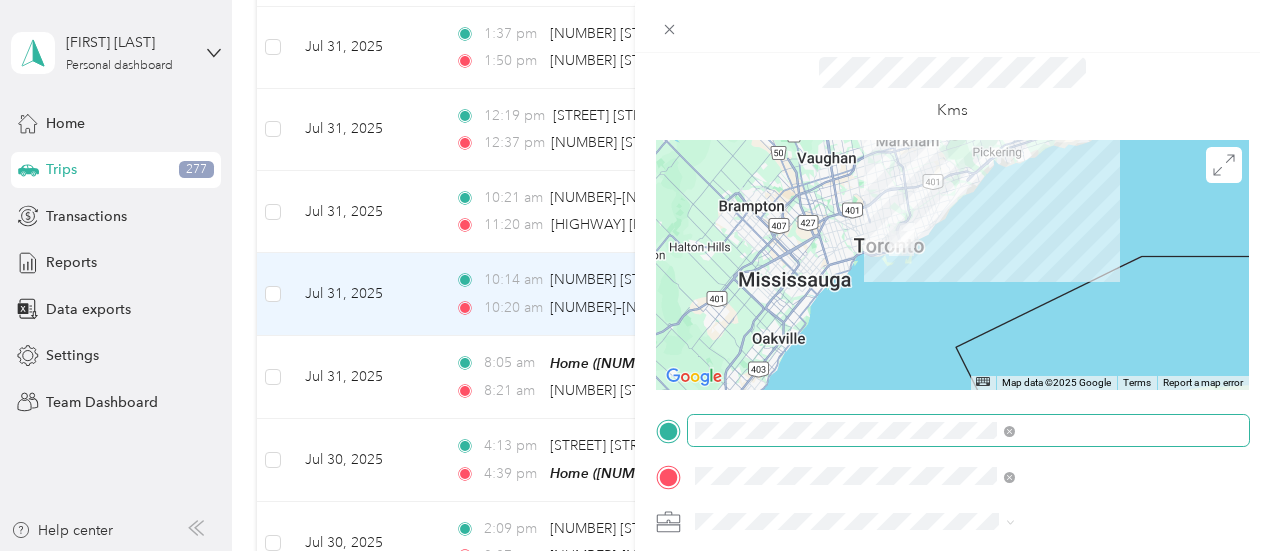 scroll, scrollTop: 0, scrollLeft: 0, axis: both 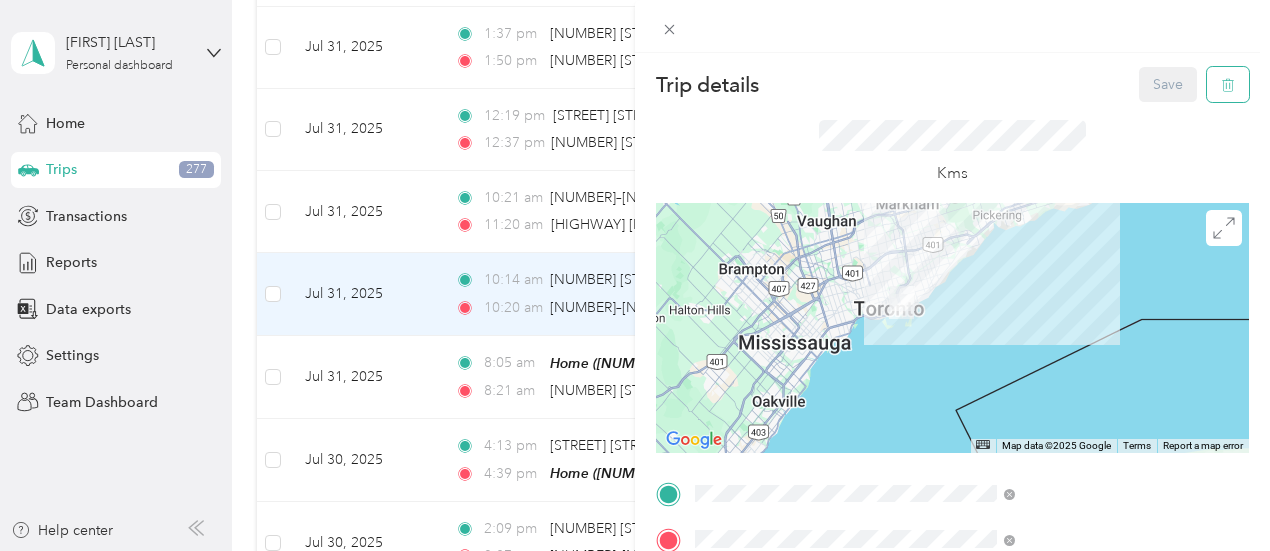 click at bounding box center [1228, 84] 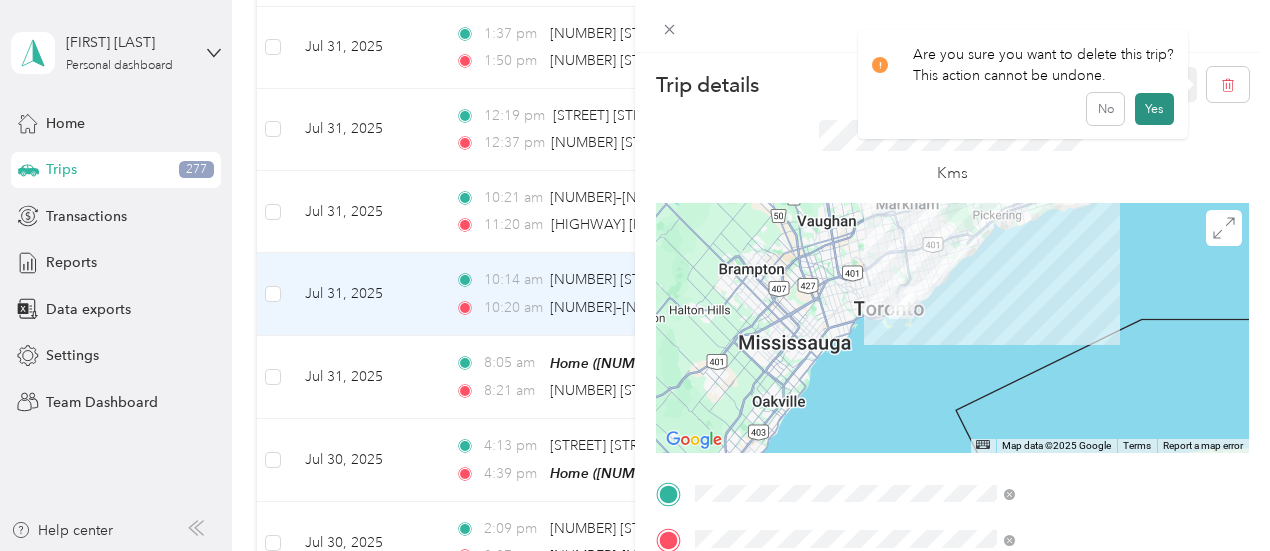 click on "Yes" at bounding box center [1154, 109] 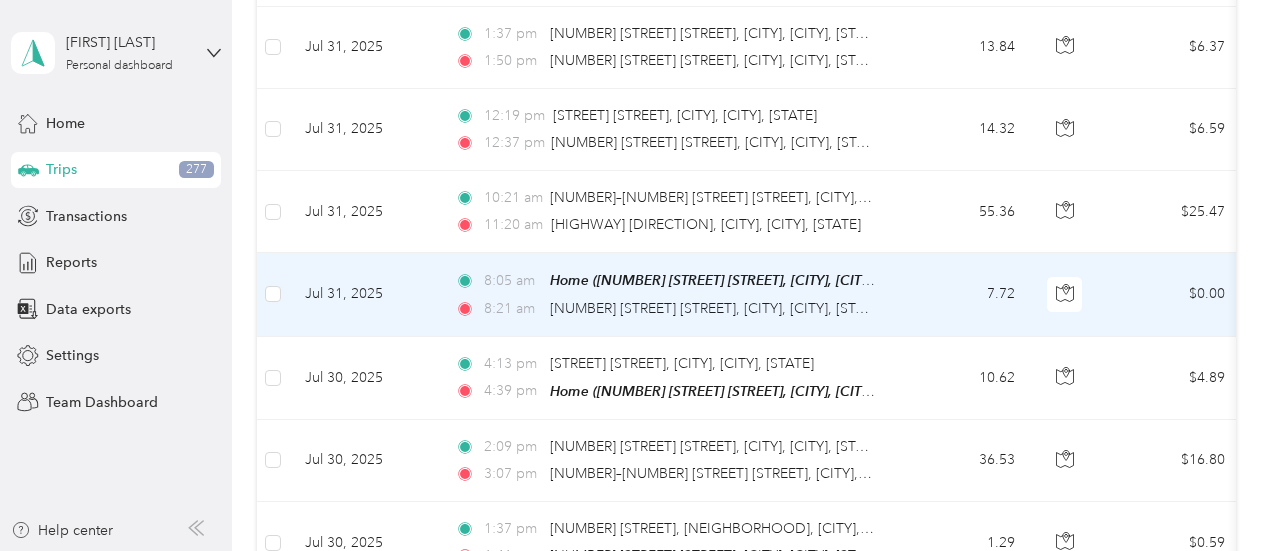 click on "8:21 am 1000 Gerrard St E, Leslieville, Toronto, ON" at bounding box center (665, 309) 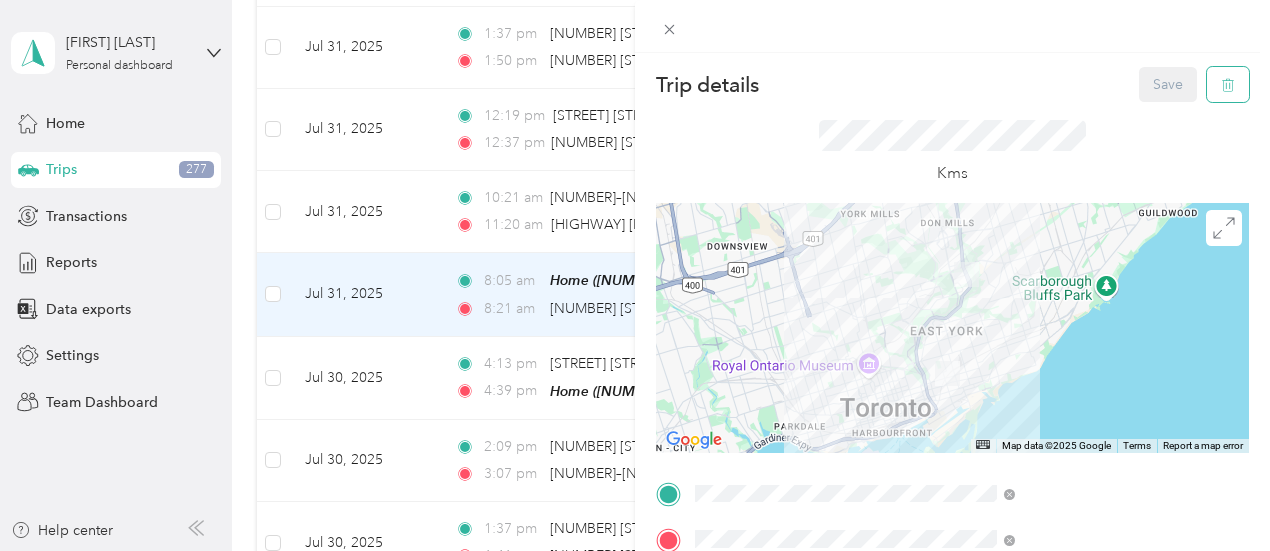 click 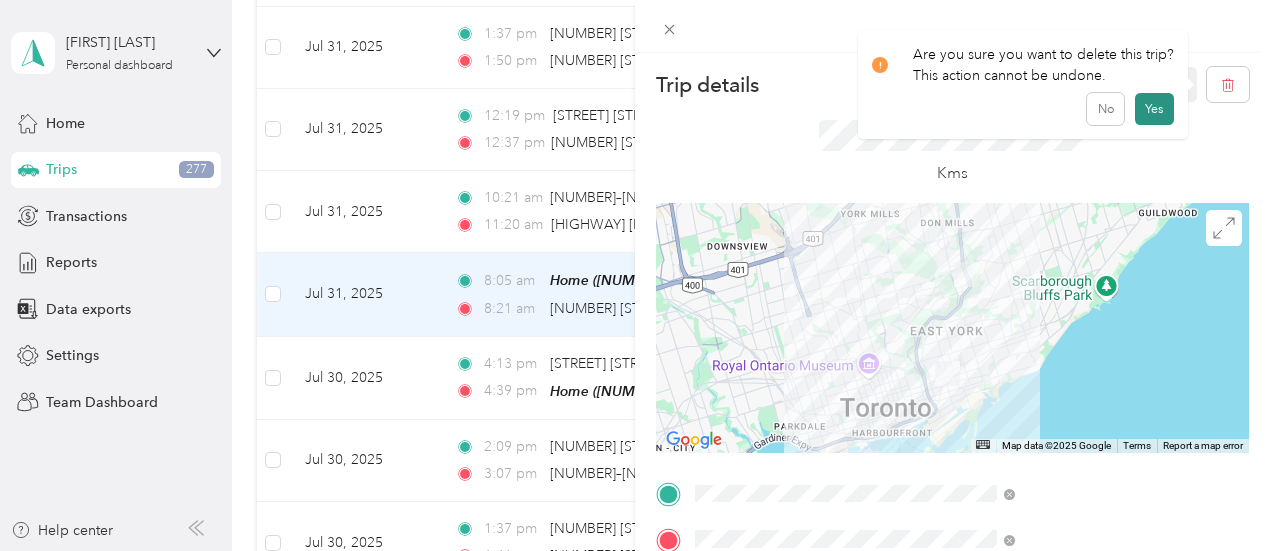 click on "Yes" at bounding box center (1154, 109) 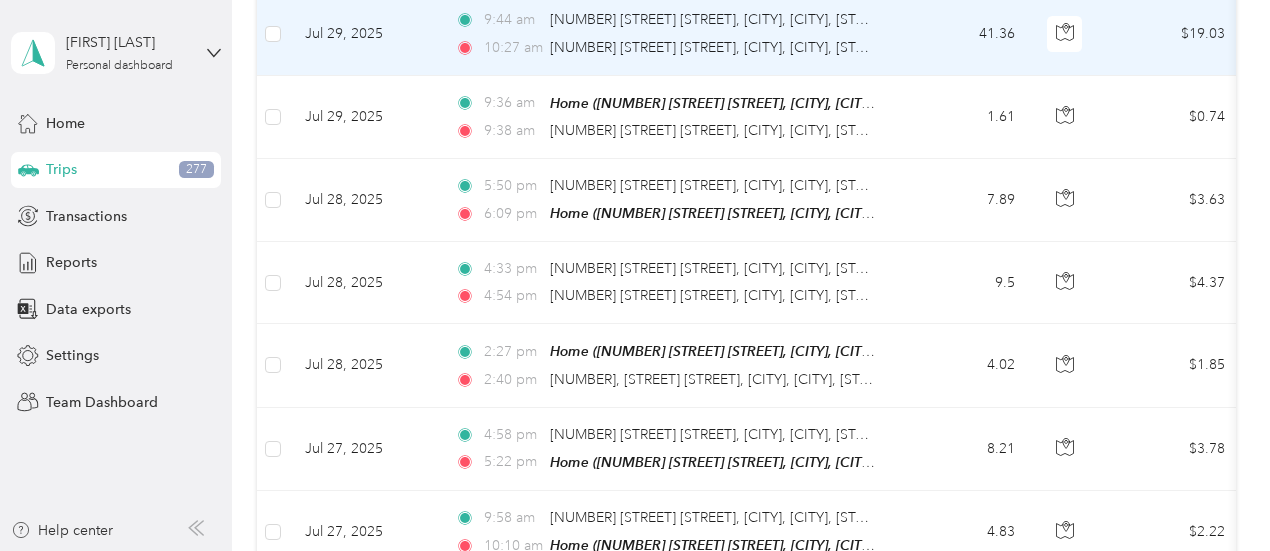 scroll, scrollTop: 2194, scrollLeft: 0, axis: vertical 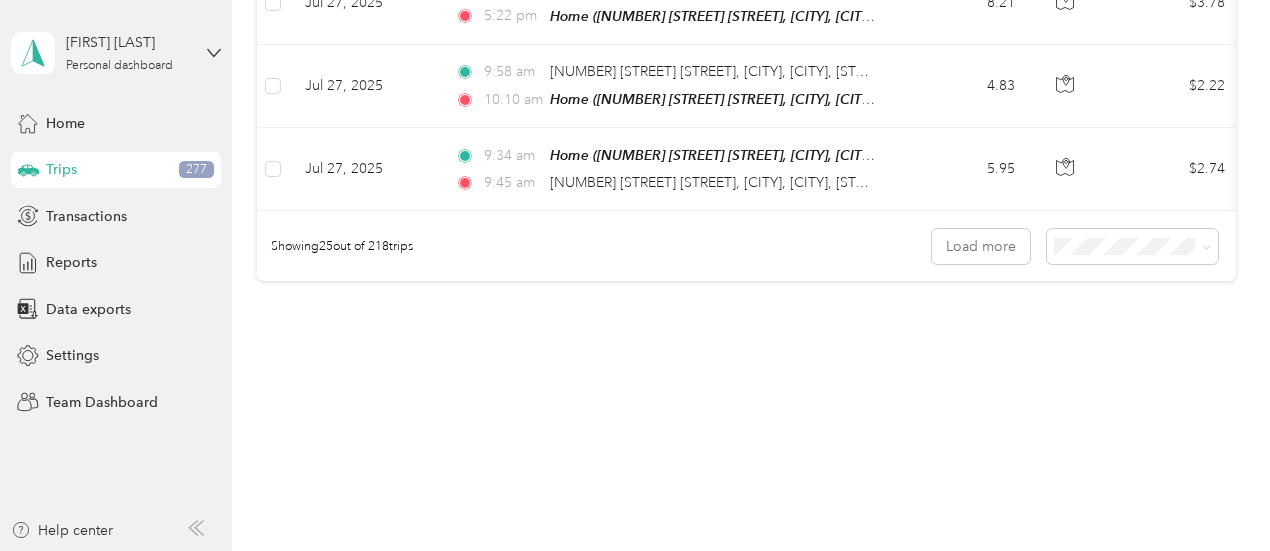 click on "100 per load" at bounding box center [1097, 338] 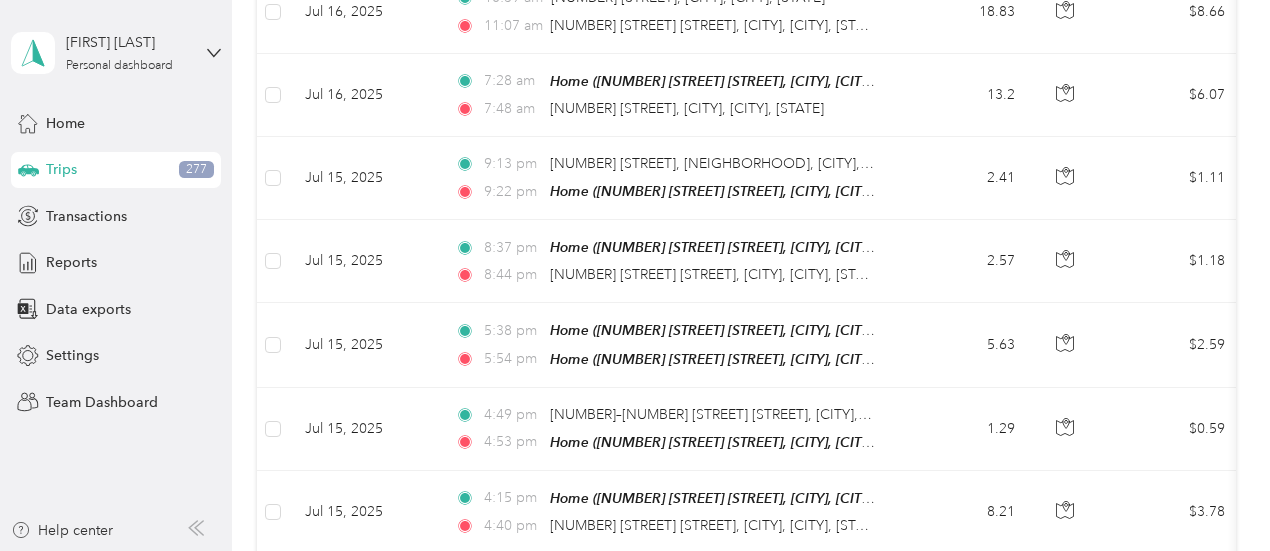 scroll, scrollTop: 8338, scrollLeft: 0, axis: vertical 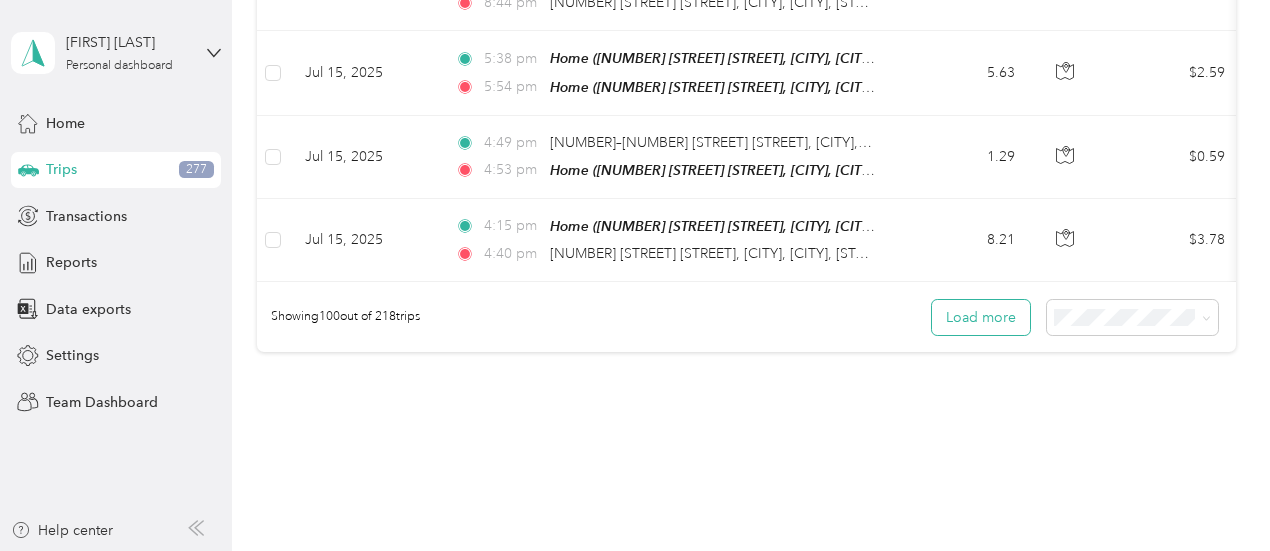 click on "Load more" at bounding box center (981, 317) 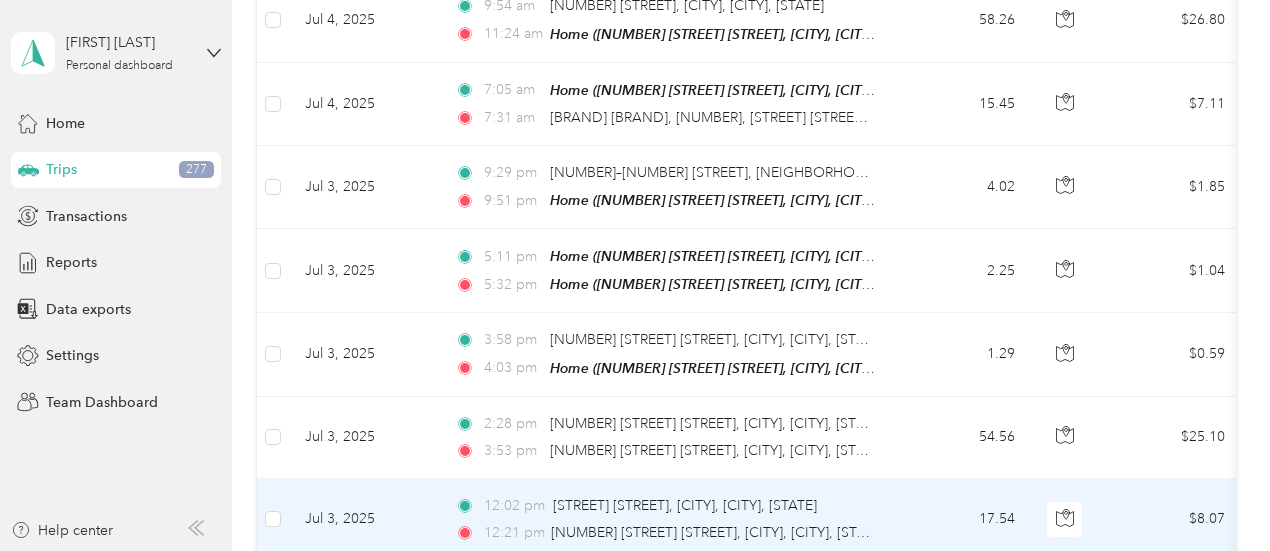 scroll, scrollTop: 16530, scrollLeft: 0, axis: vertical 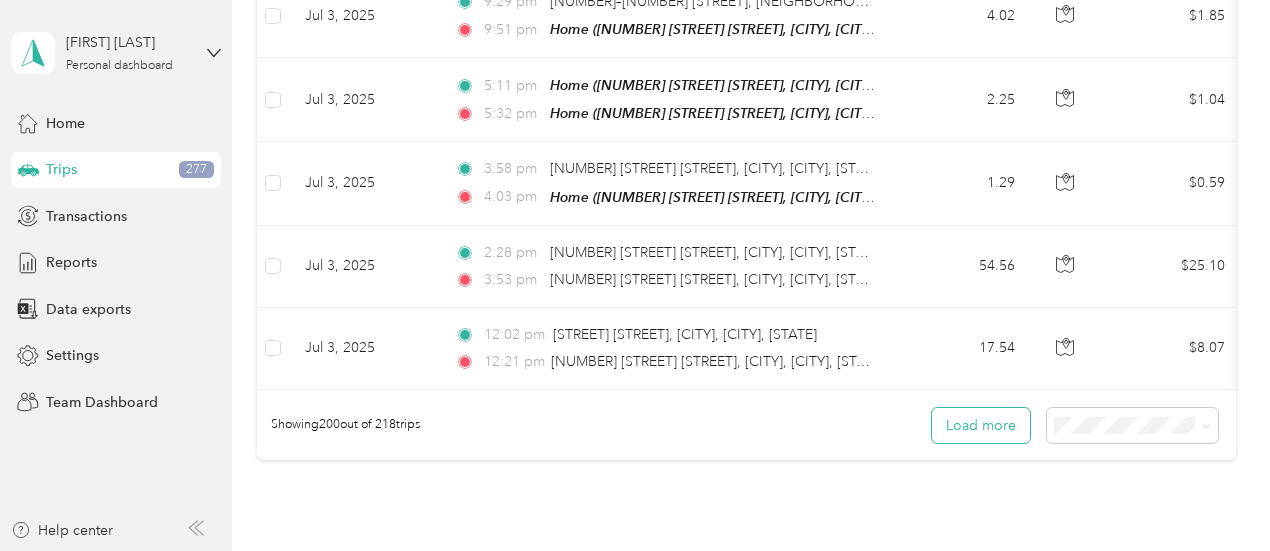 click on "Load more" at bounding box center (981, 425) 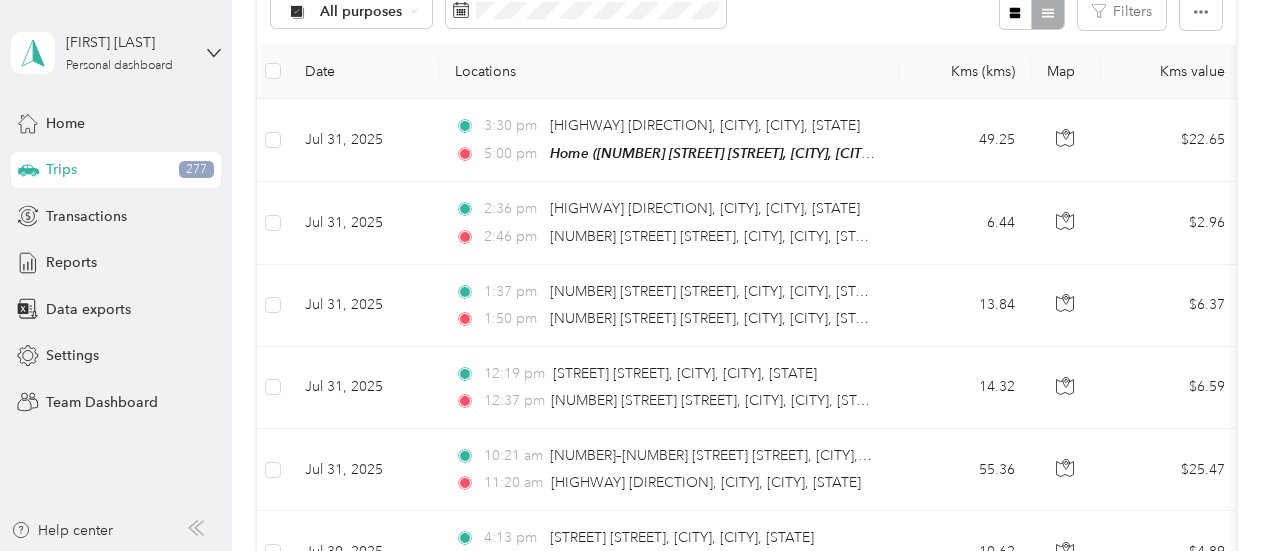 scroll, scrollTop: 0, scrollLeft: 0, axis: both 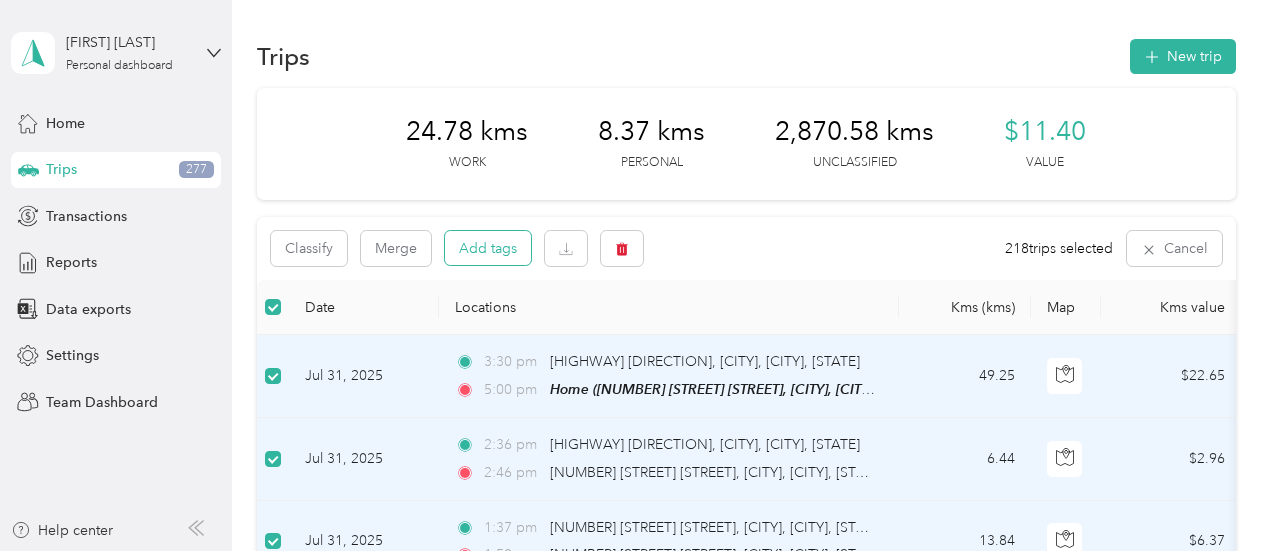click on "Add tags" at bounding box center (488, 248) 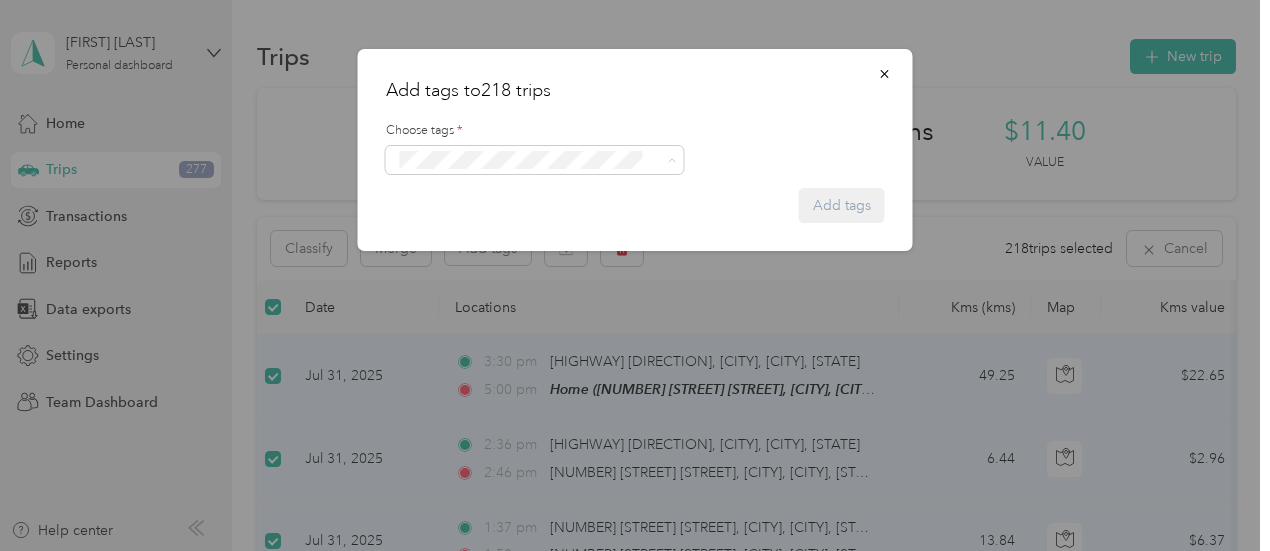 click on "Whirlpool Kars" at bounding box center (454, 196) 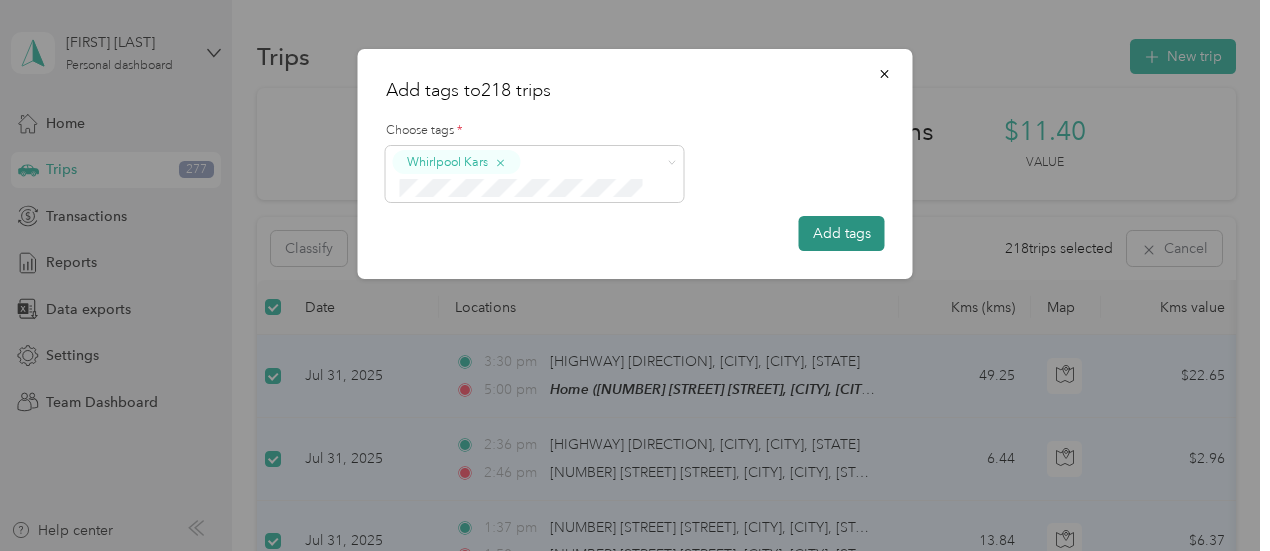 click on "Add tags" at bounding box center (842, 233) 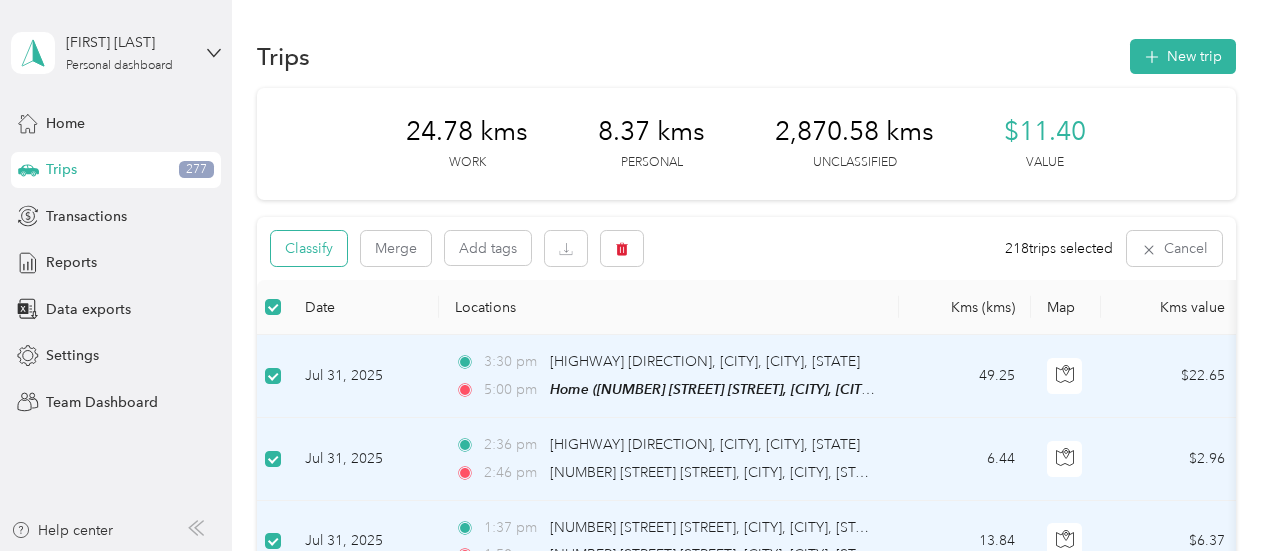 click on "Classify" at bounding box center (309, 248) 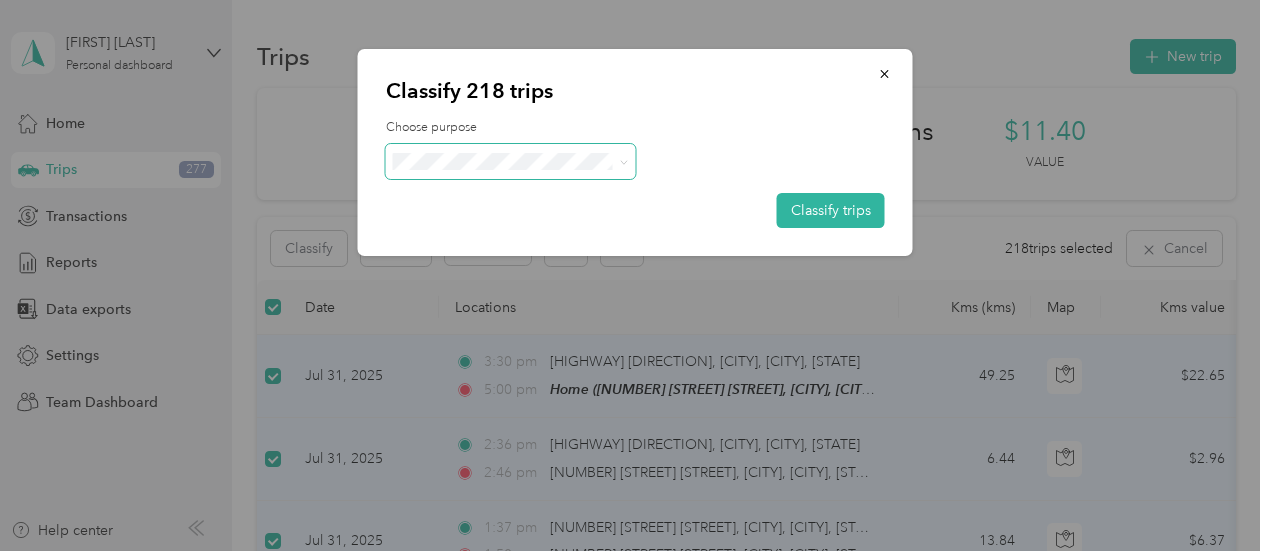 click at bounding box center (511, 161) 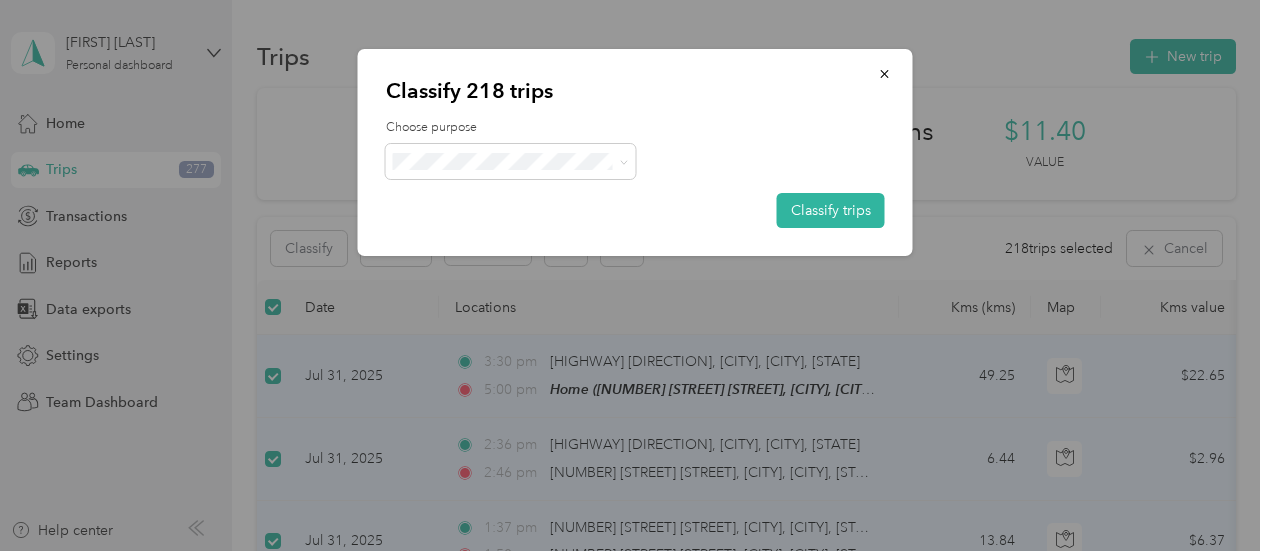 click on "Acosta Canada" at bounding box center (528, 197) 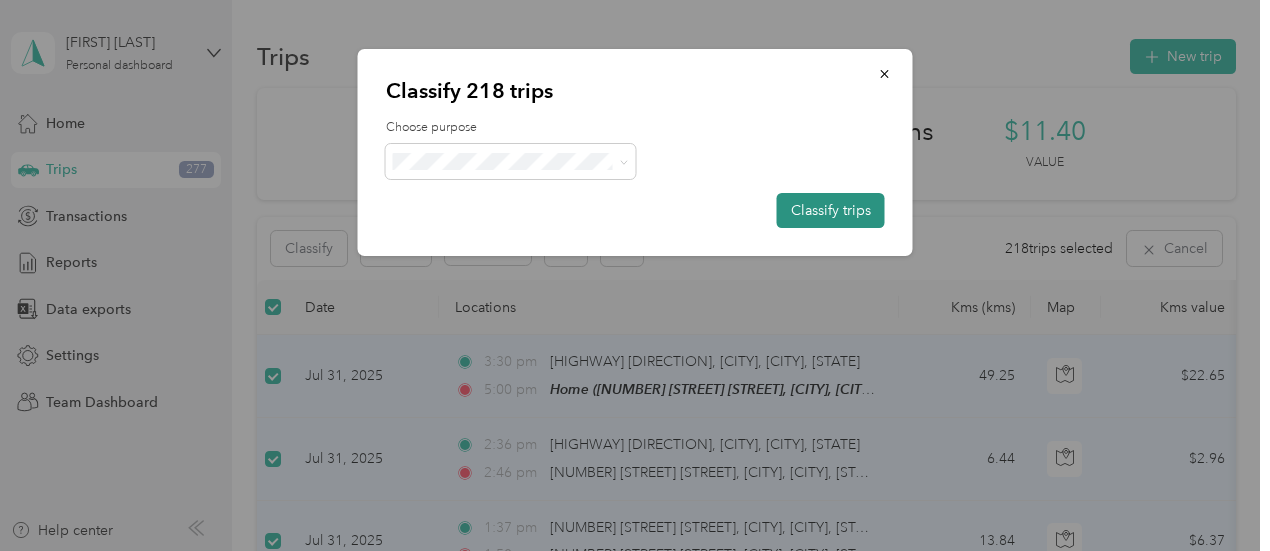 click on "Classify trips" at bounding box center [831, 210] 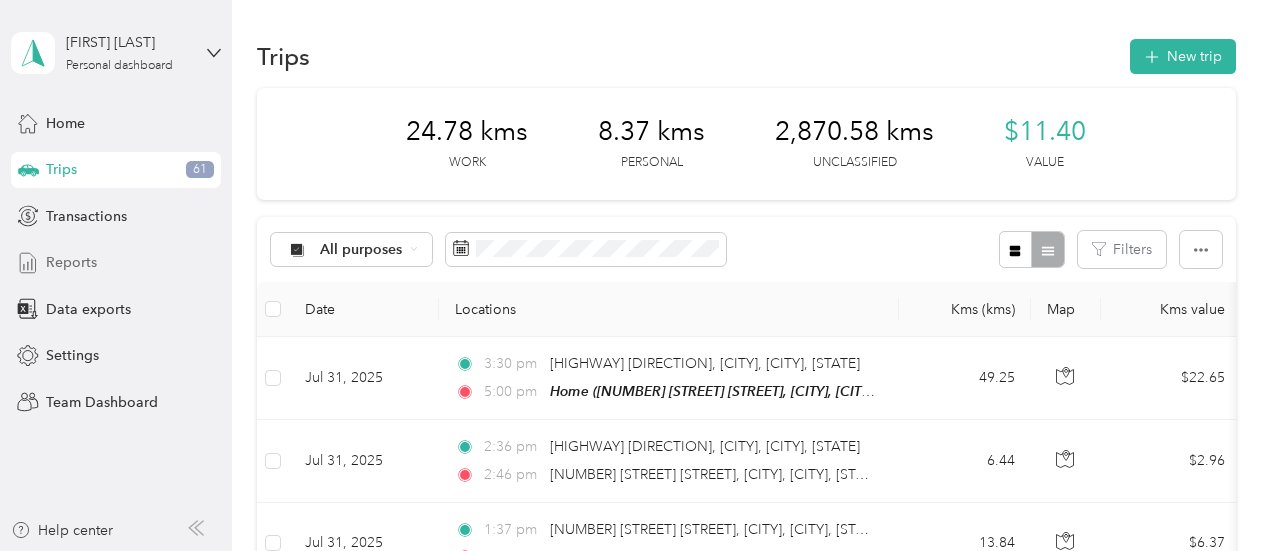 click on "Reports" at bounding box center (71, 262) 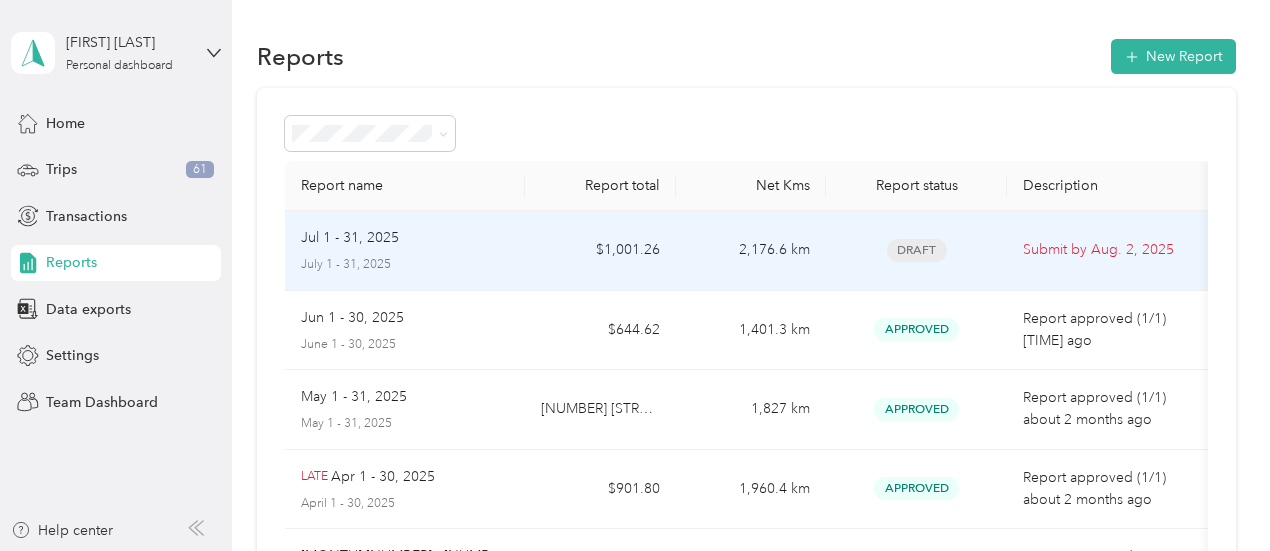 click on "Jul 1 - 31, 2025 July 1 - 31, 2025" at bounding box center [405, 250] 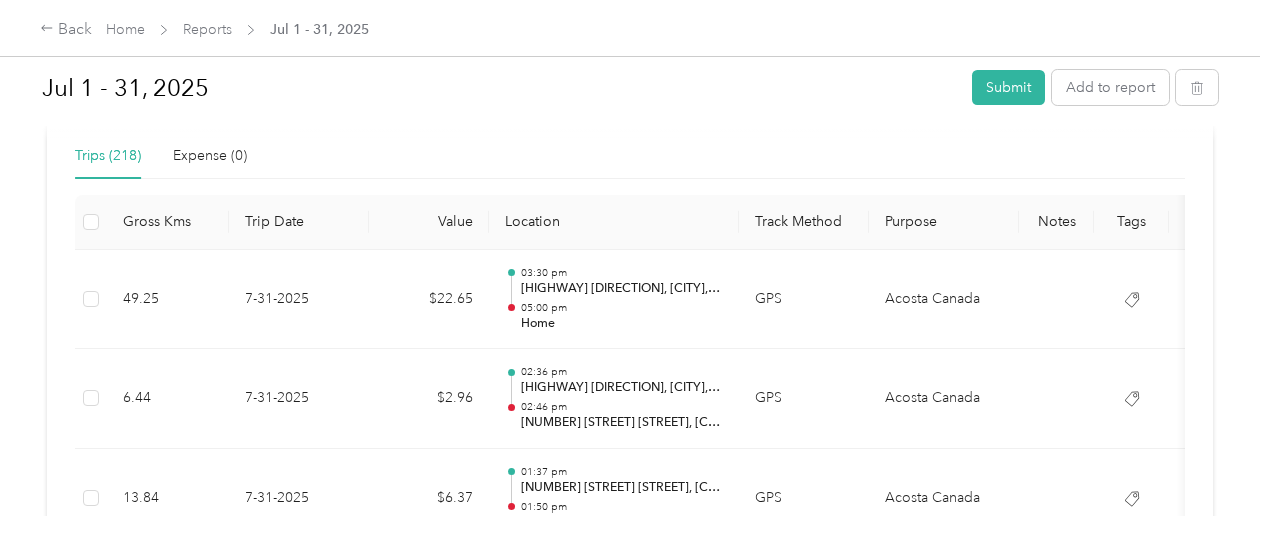 scroll, scrollTop: 554, scrollLeft: 0, axis: vertical 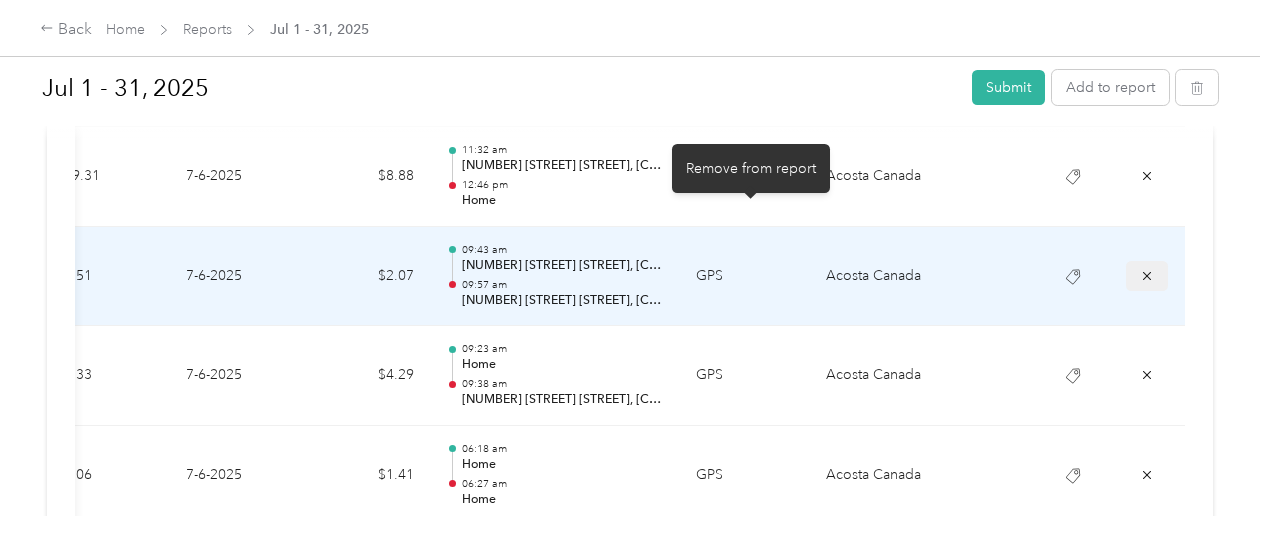click at bounding box center (1147, 275) 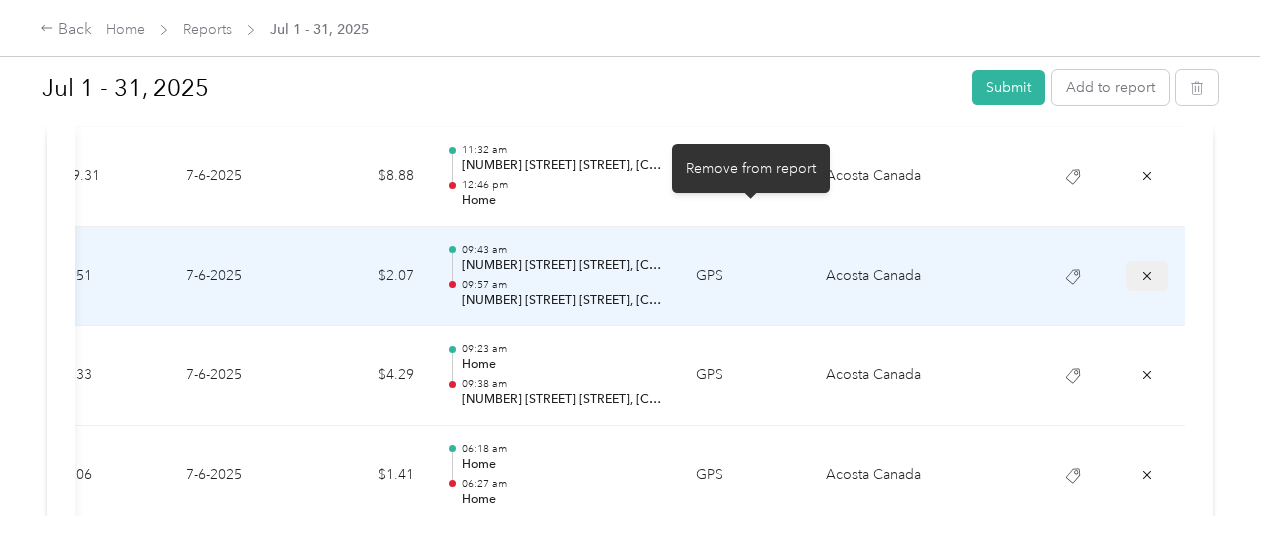 click at bounding box center [1147, 275] 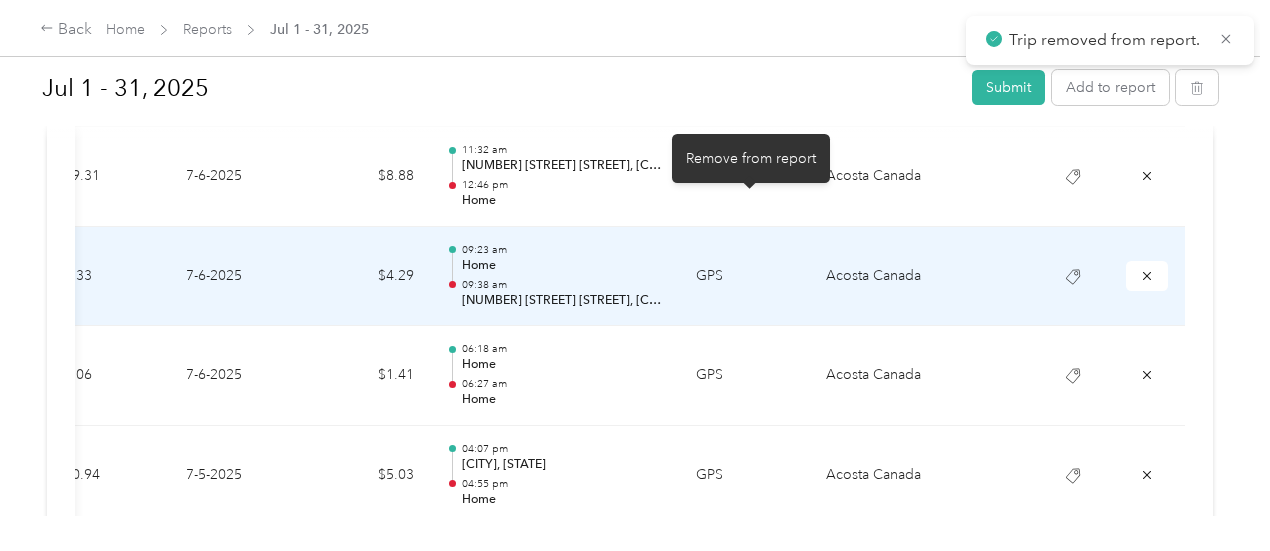 scroll, scrollTop: 0, scrollLeft: 456, axis: horizontal 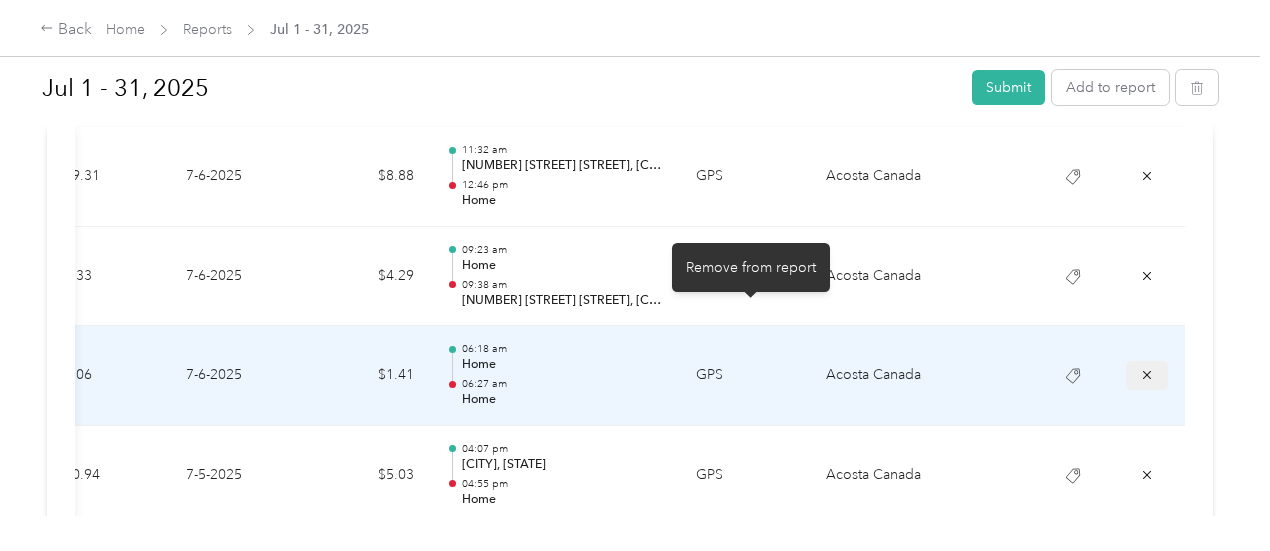 click 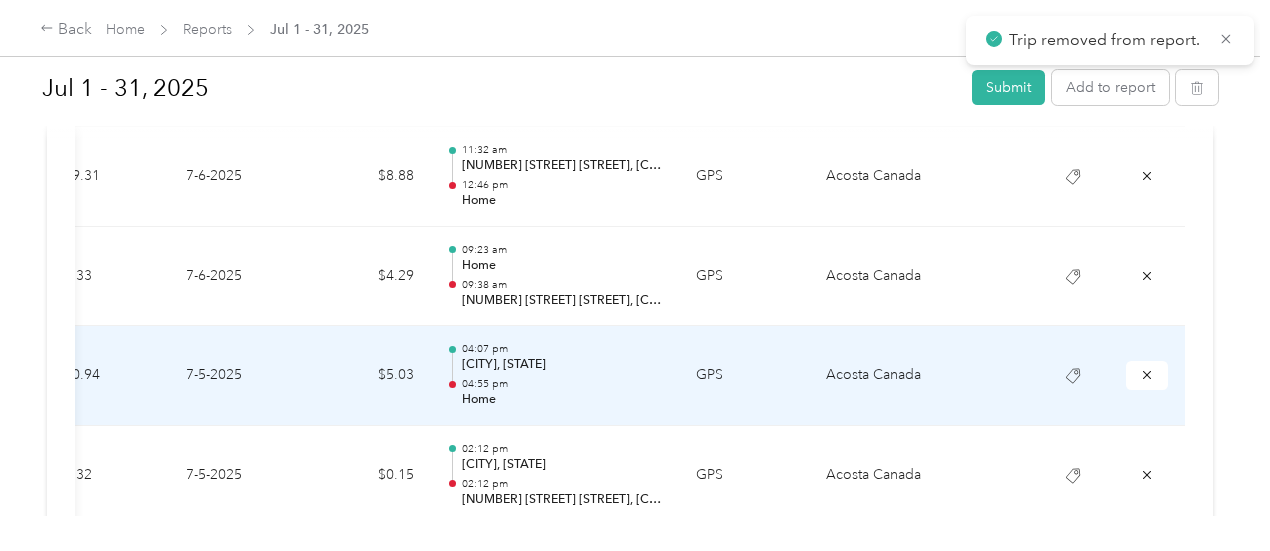 scroll, scrollTop: 0, scrollLeft: 456, axis: horizontal 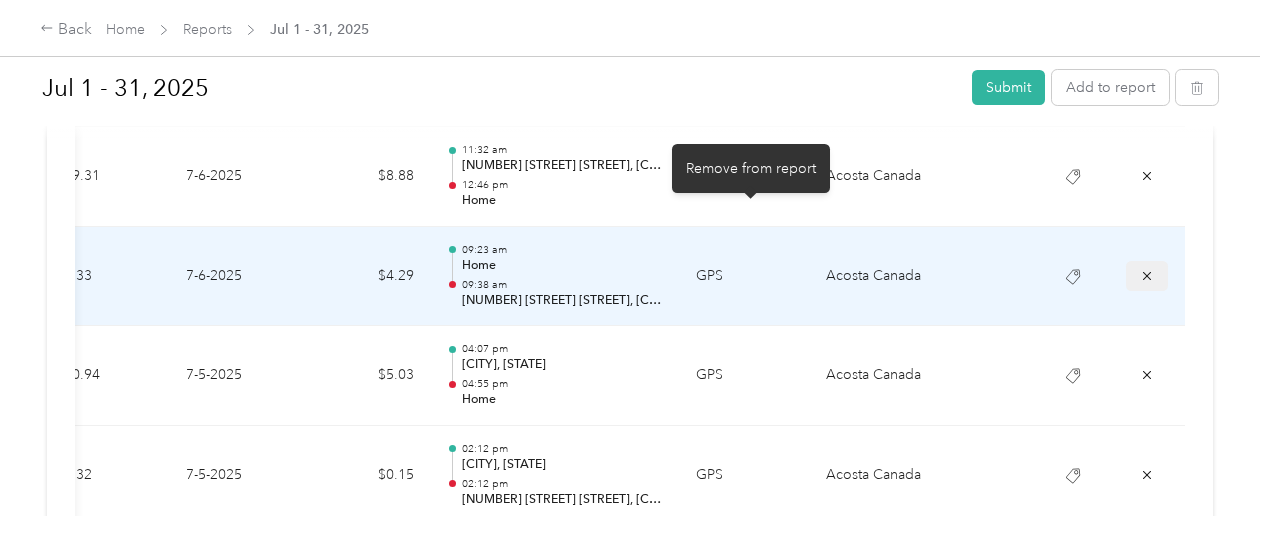 click at bounding box center (1147, 274) 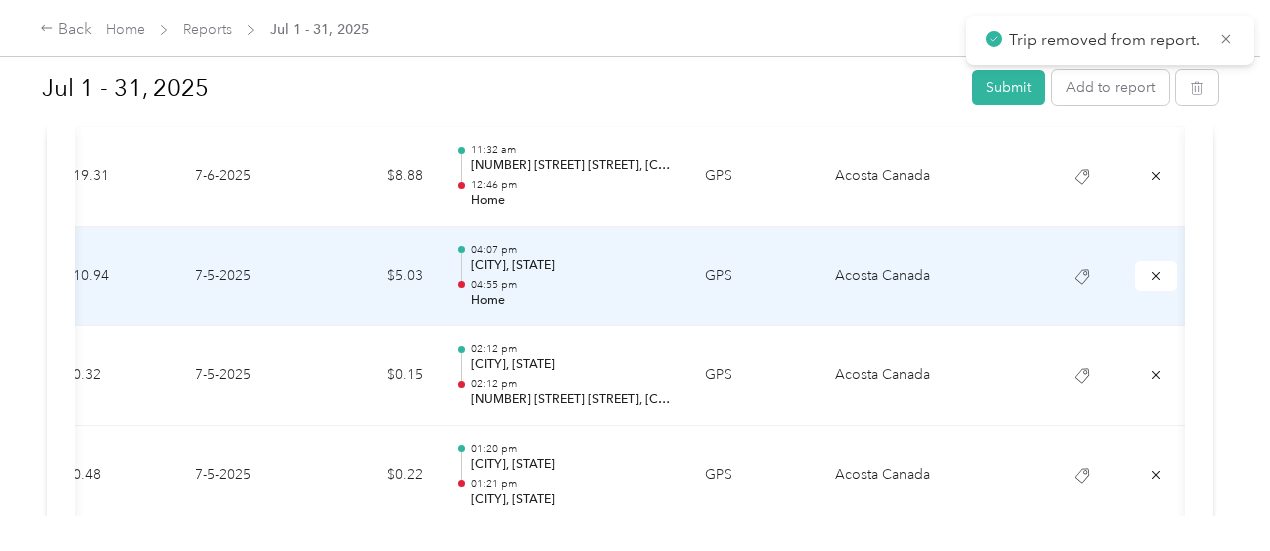 scroll, scrollTop: 0, scrollLeft: 0, axis: both 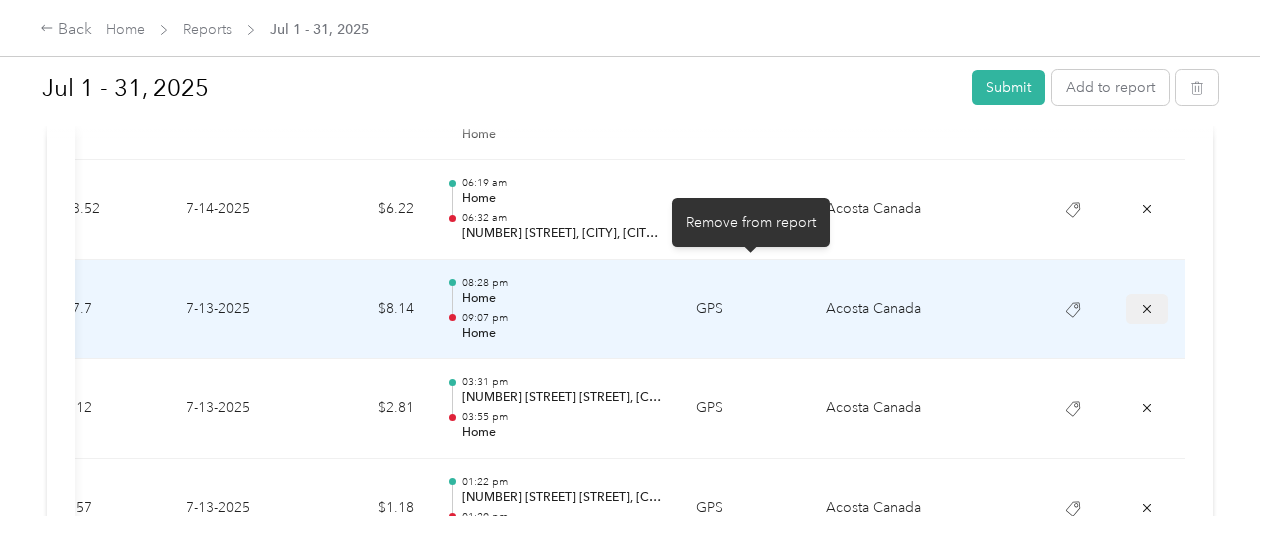 click 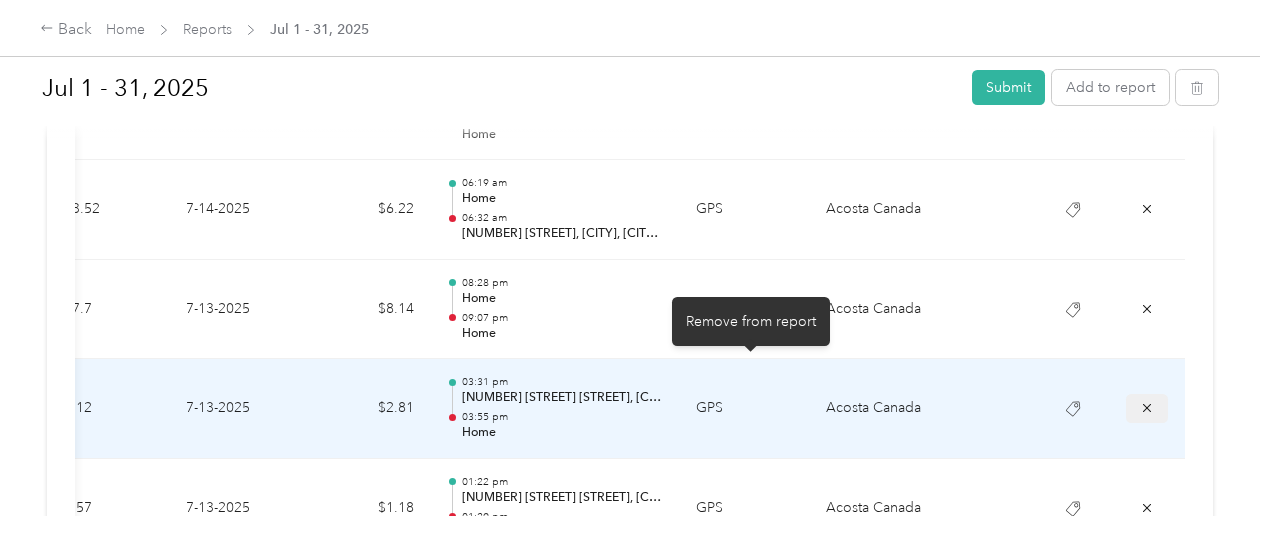 click 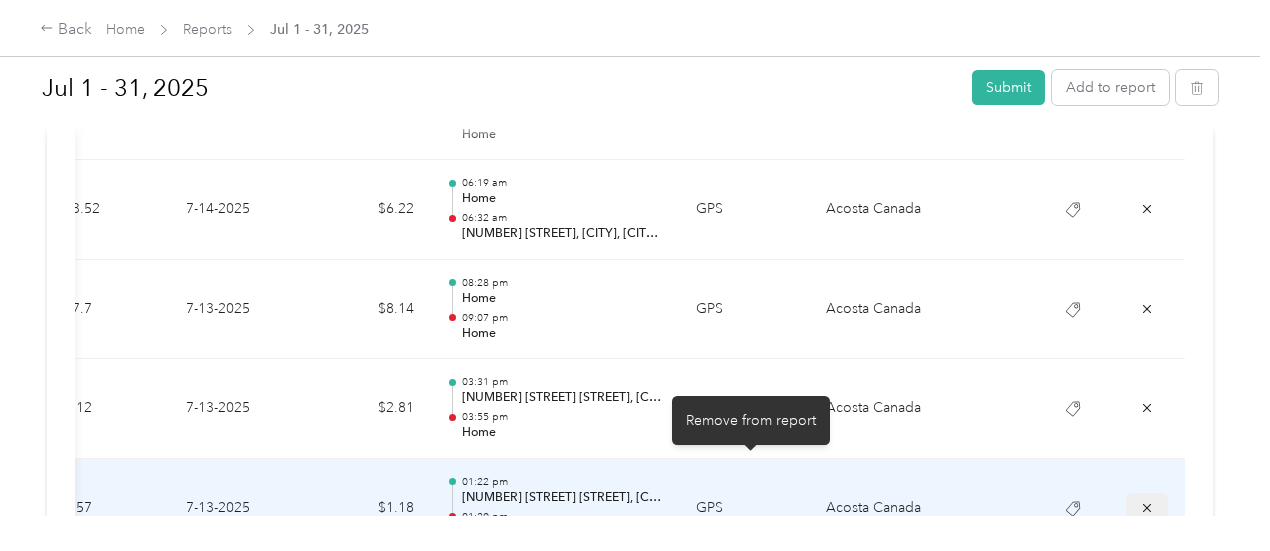 click 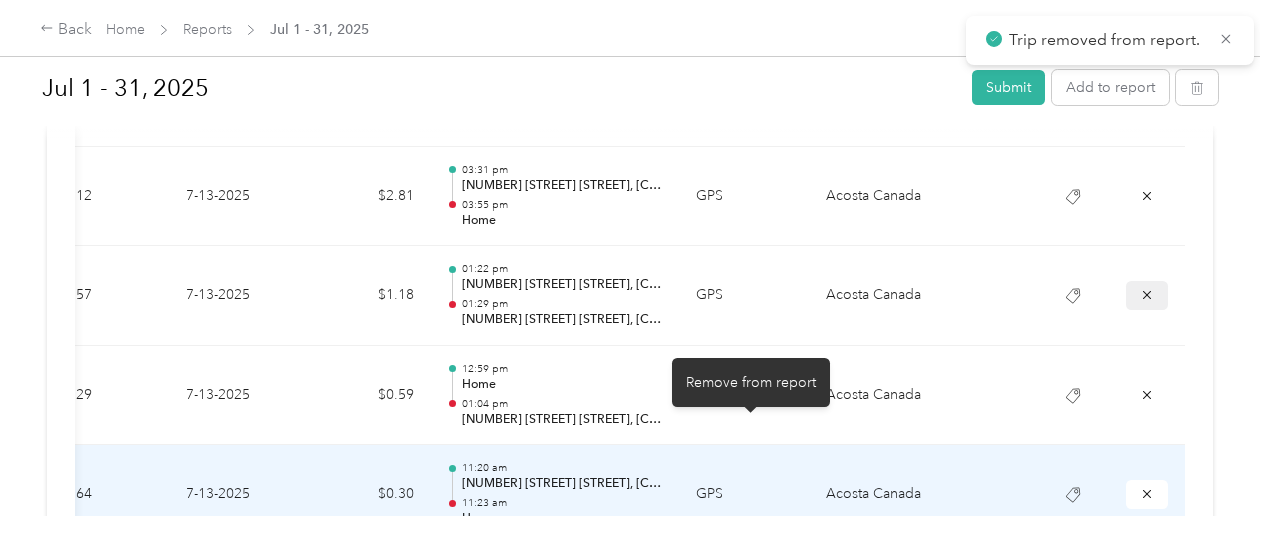 scroll, scrollTop: 11876, scrollLeft: 0, axis: vertical 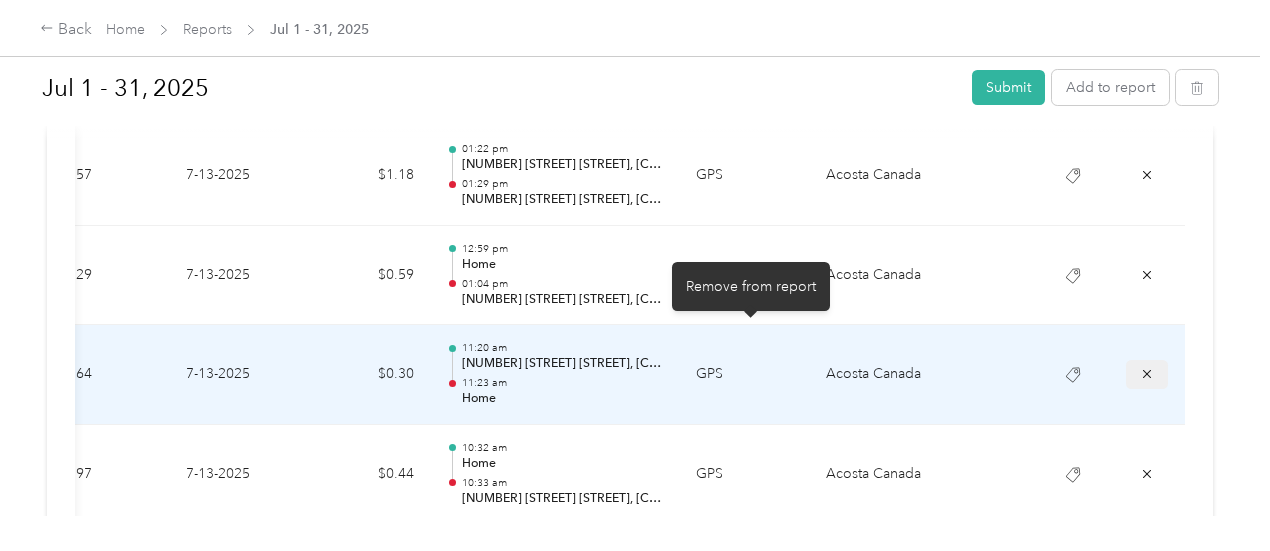 click 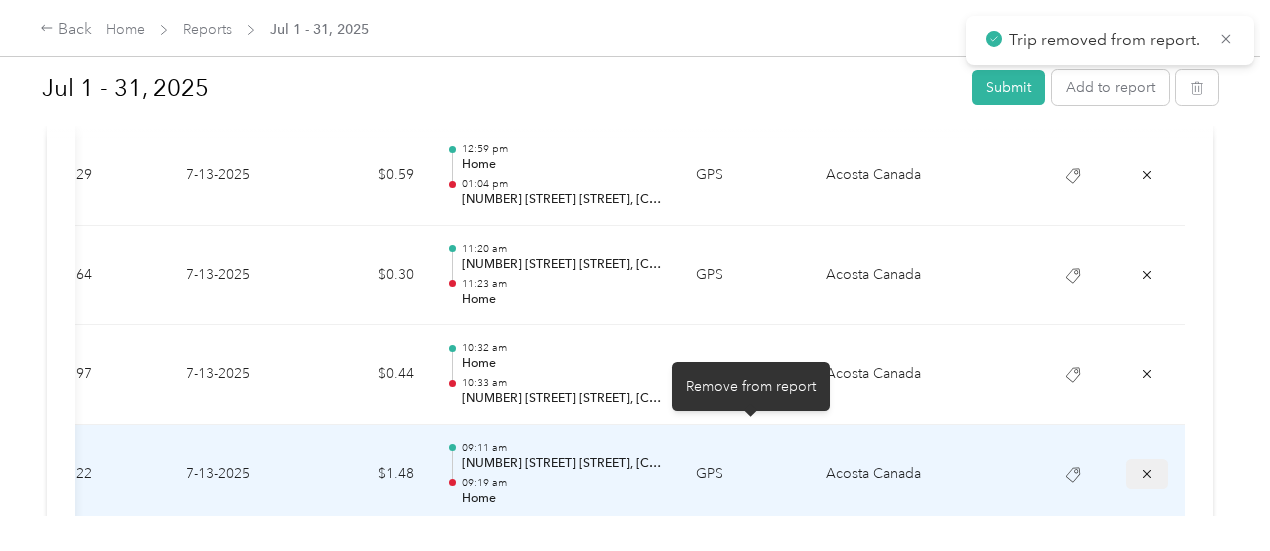 click 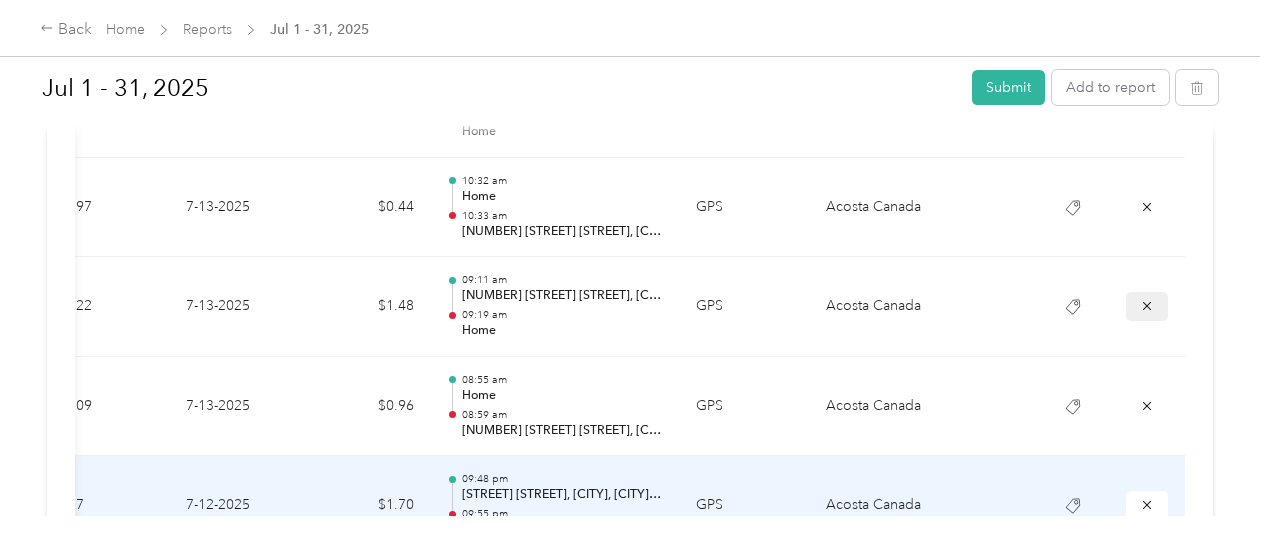 scroll, scrollTop: 11967, scrollLeft: 0, axis: vertical 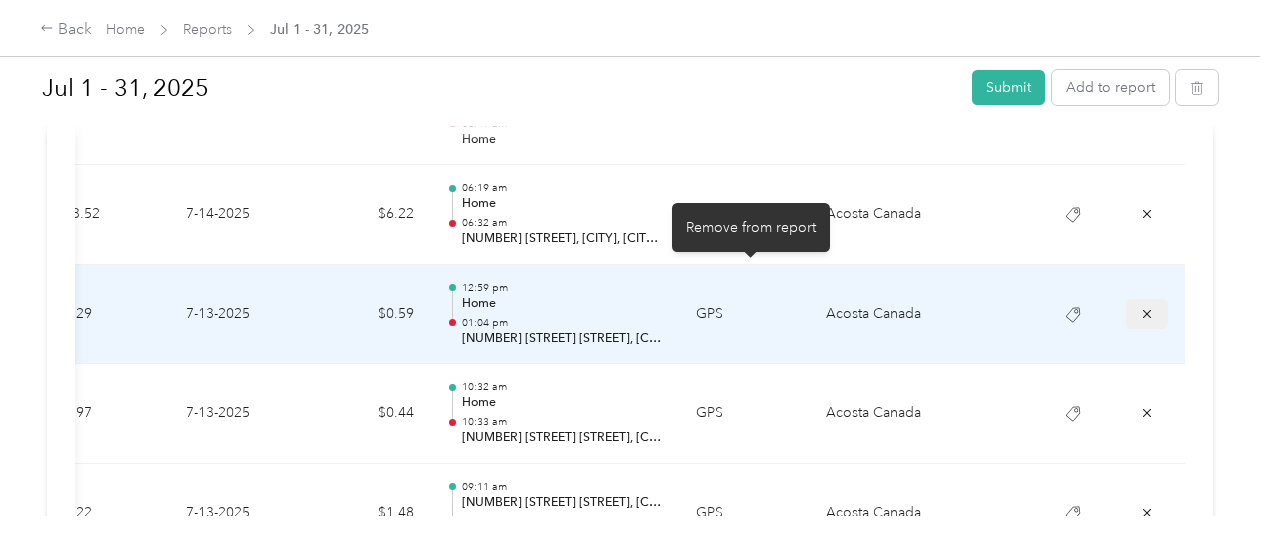 click 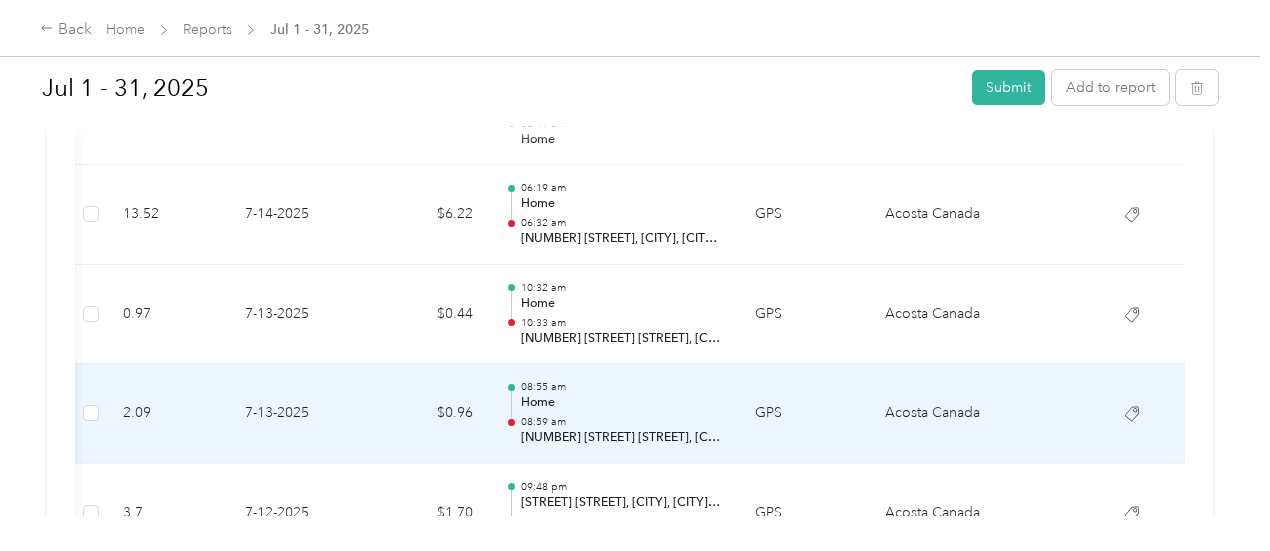 scroll, scrollTop: 0, scrollLeft: 456, axis: horizontal 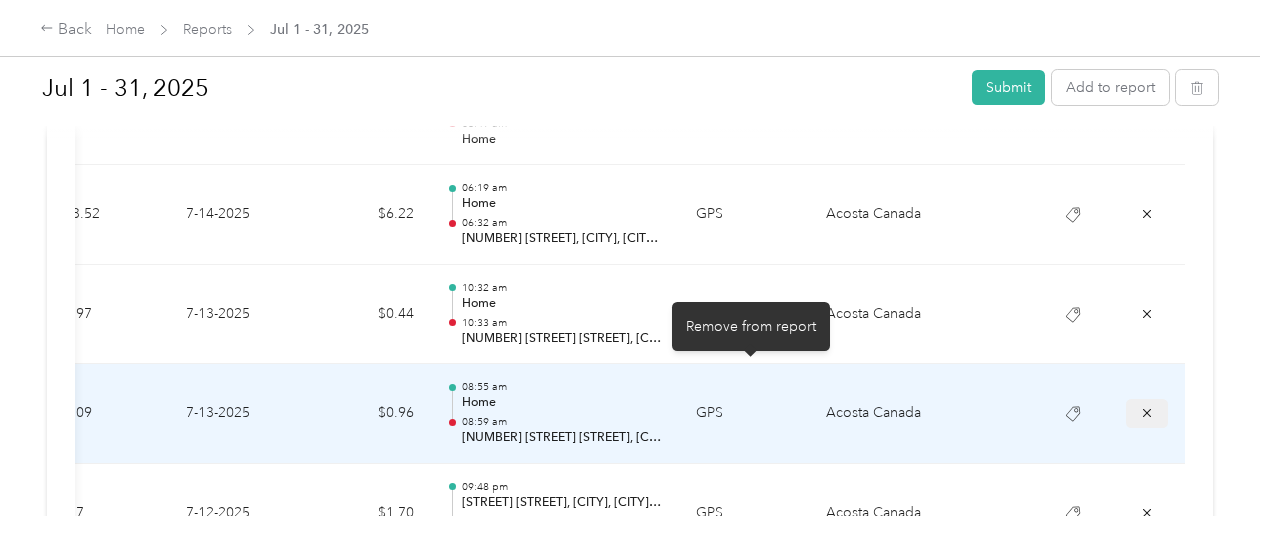 click 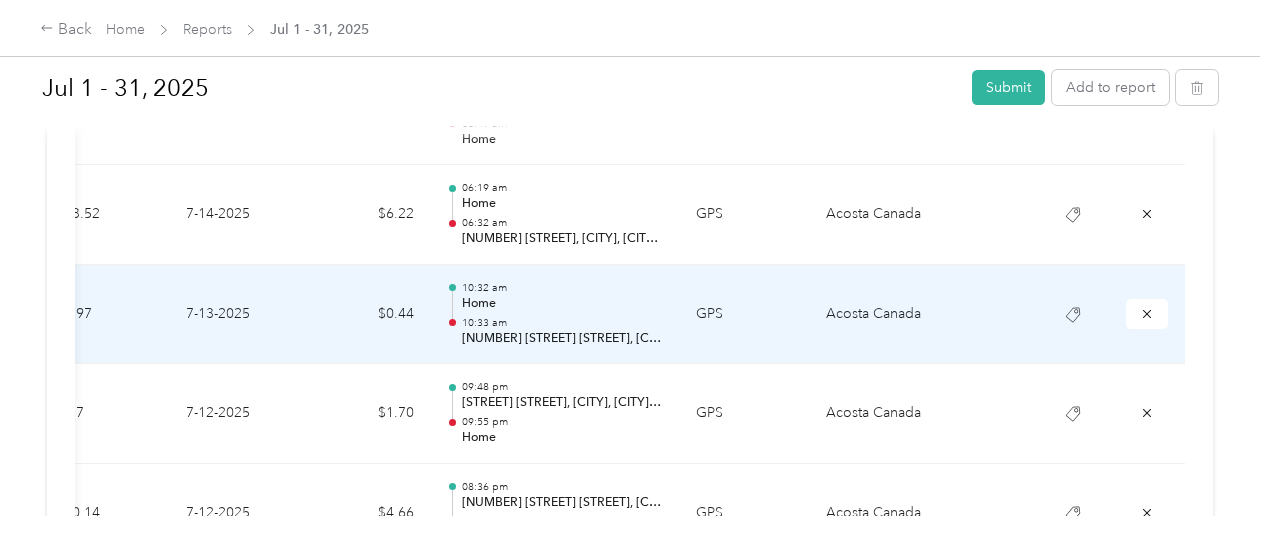 scroll, scrollTop: 0, scrollLeft: 456, axis: horizontal 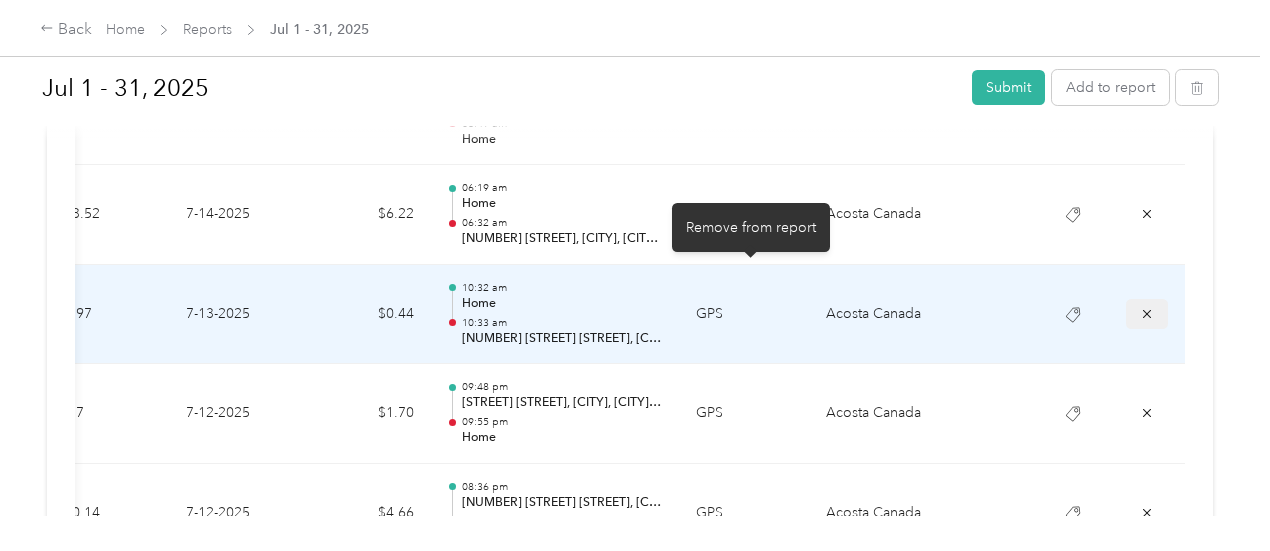 click 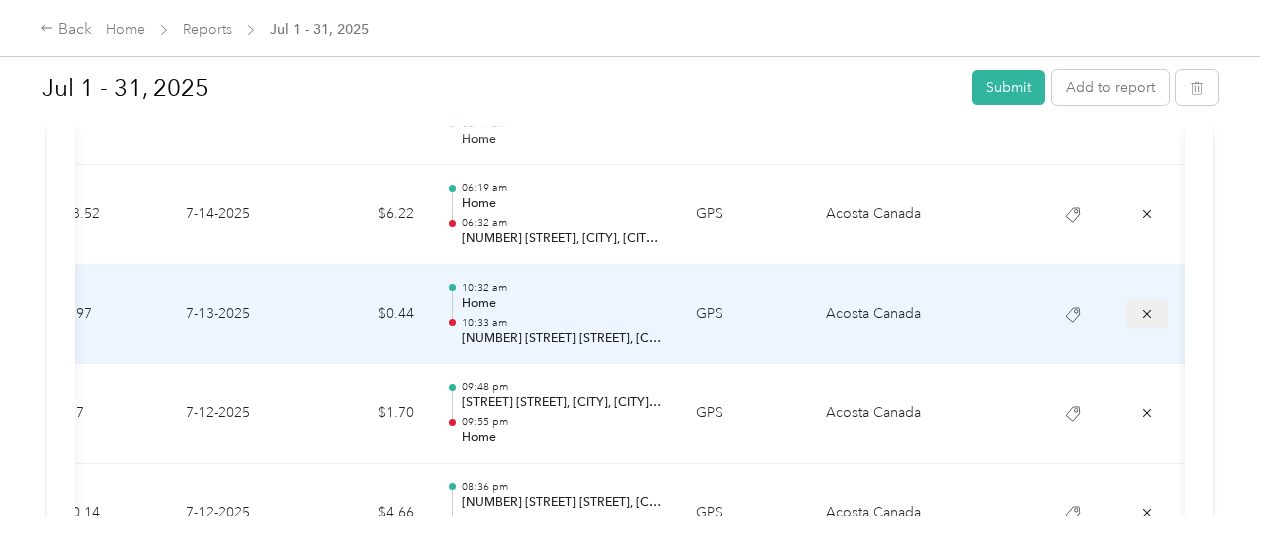 scroll, scrollTop: 0, scrollLeft: 0, axis: both 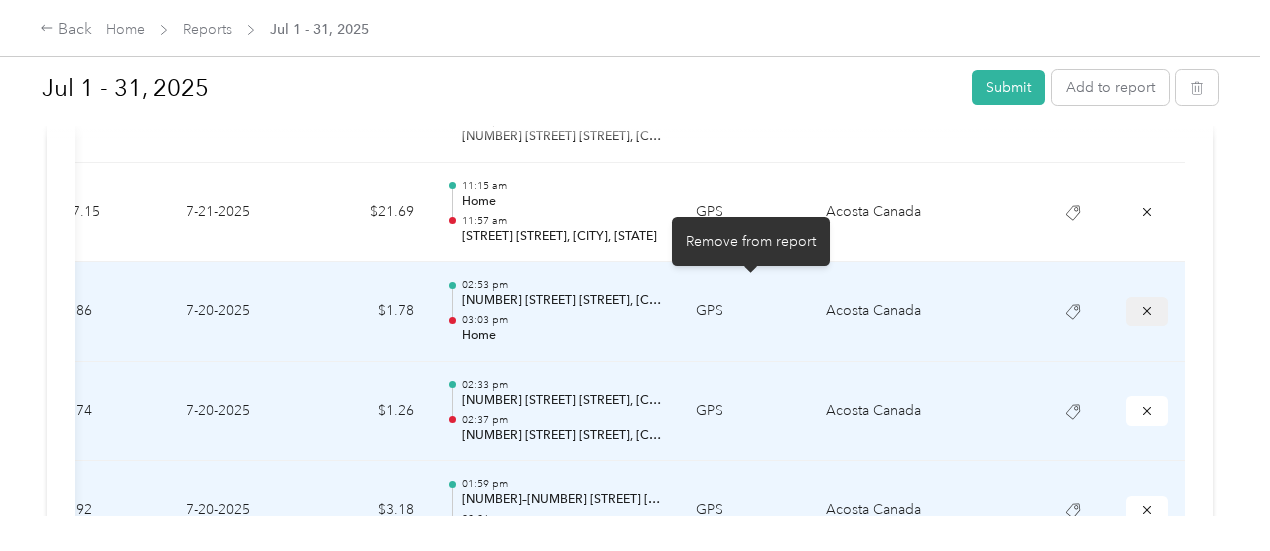 click 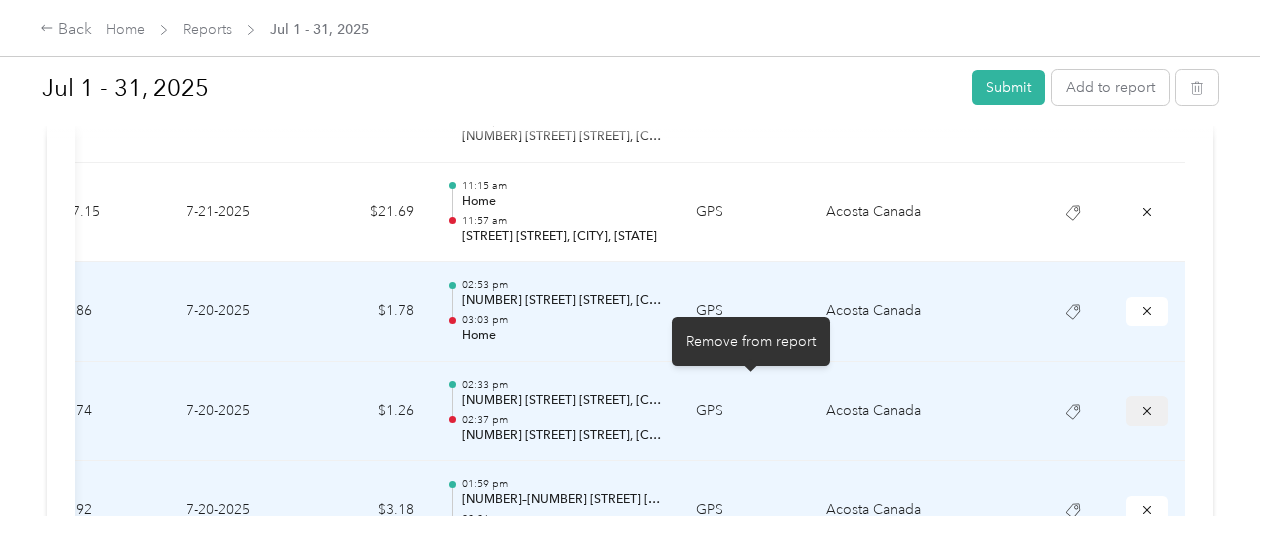 click 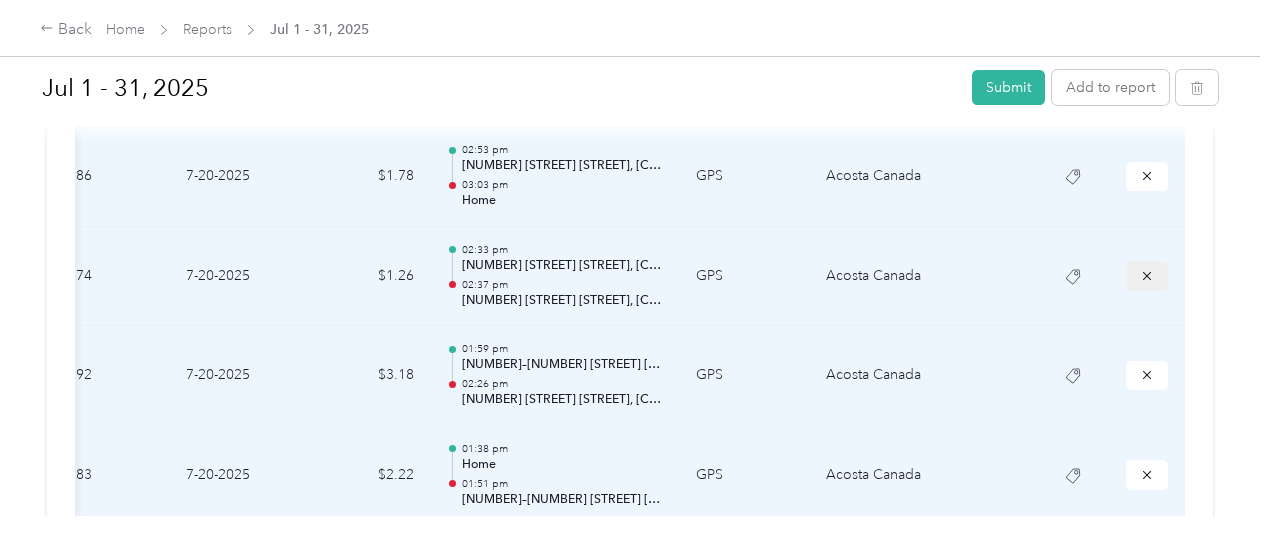 scroll, scrollTop: 6702, scrollLeft: 0, axis: vertical 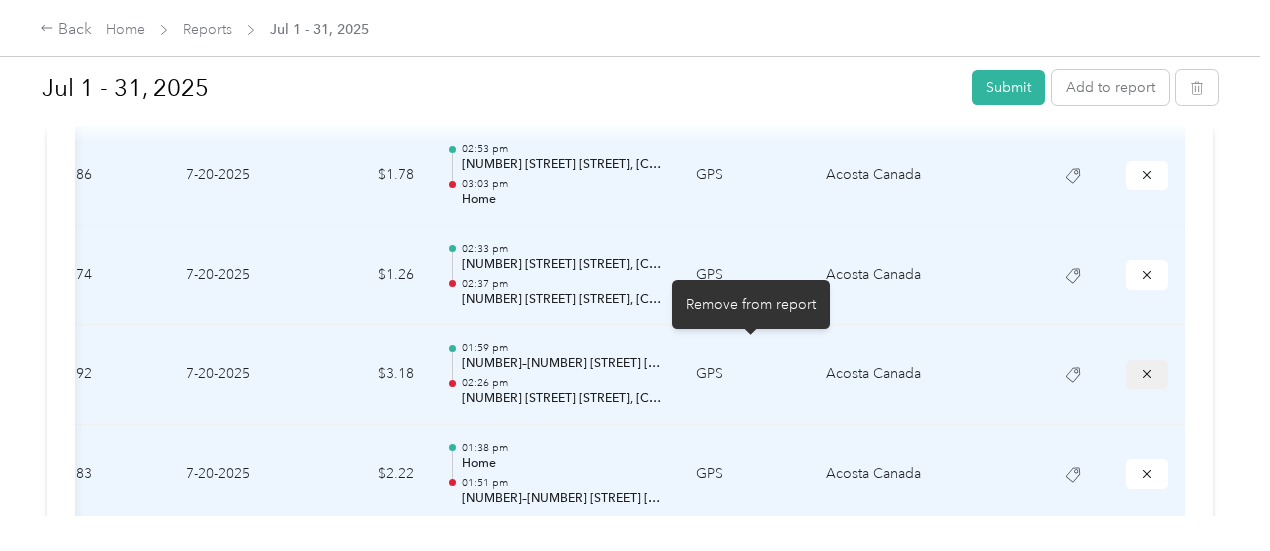 click 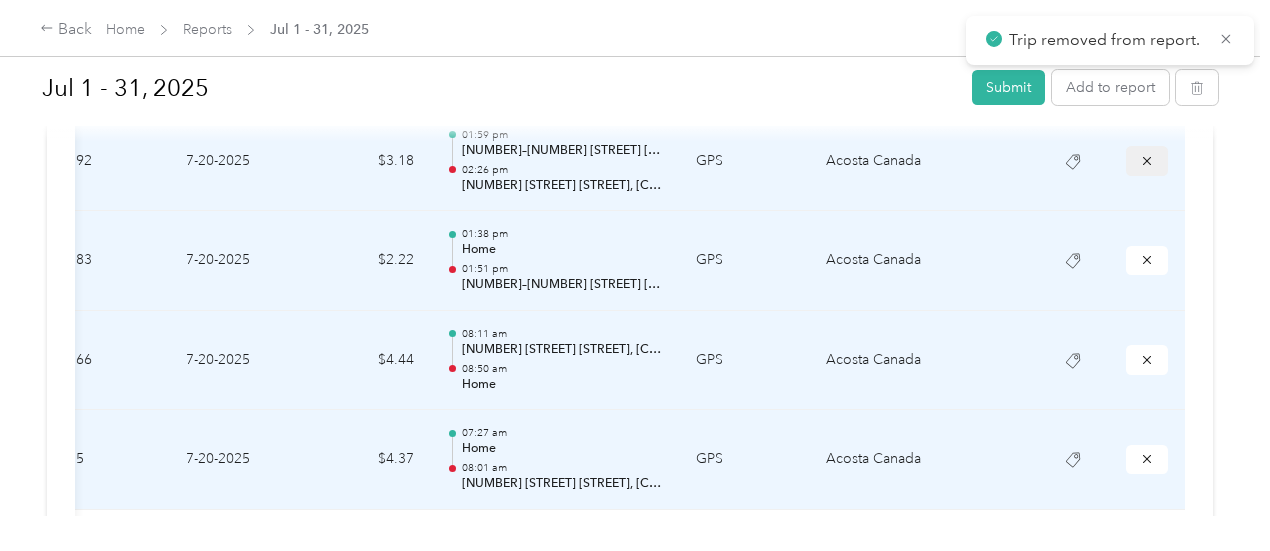 scroll, scrollTop: 6817, scrollLeft: 0, axis: vertical 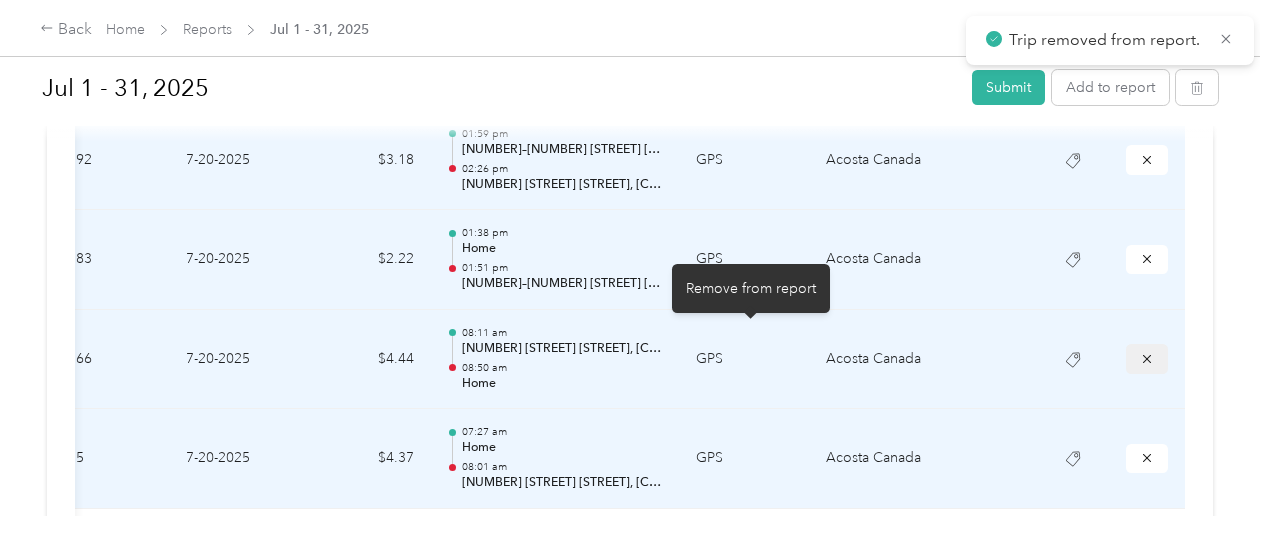 click 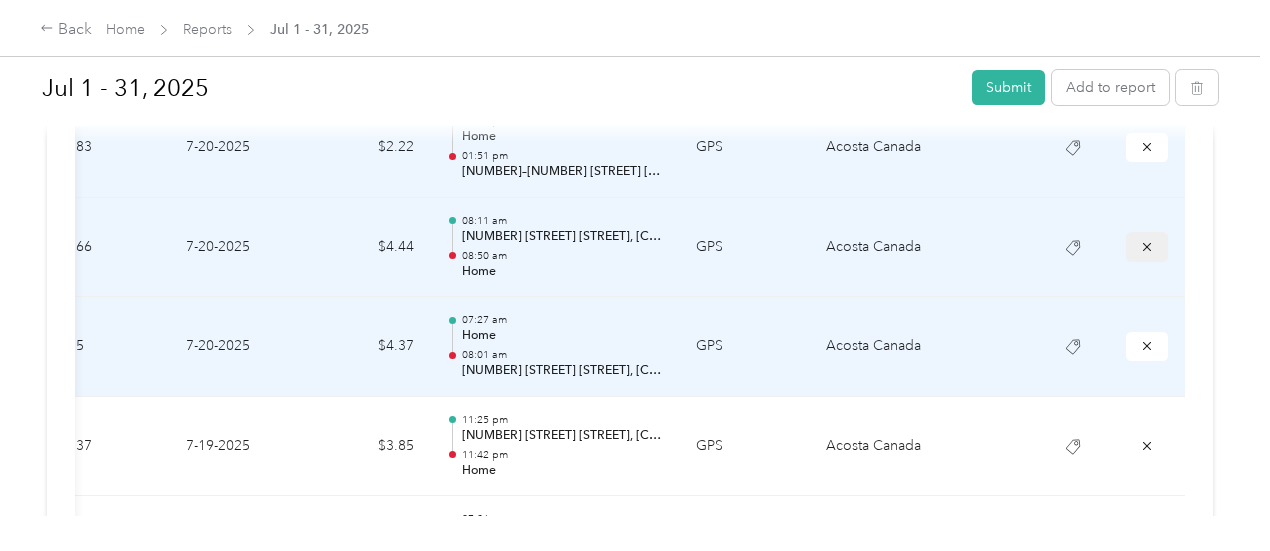 scroll, scrollTop: 6932, scrollLeft: 0, axis: vertical 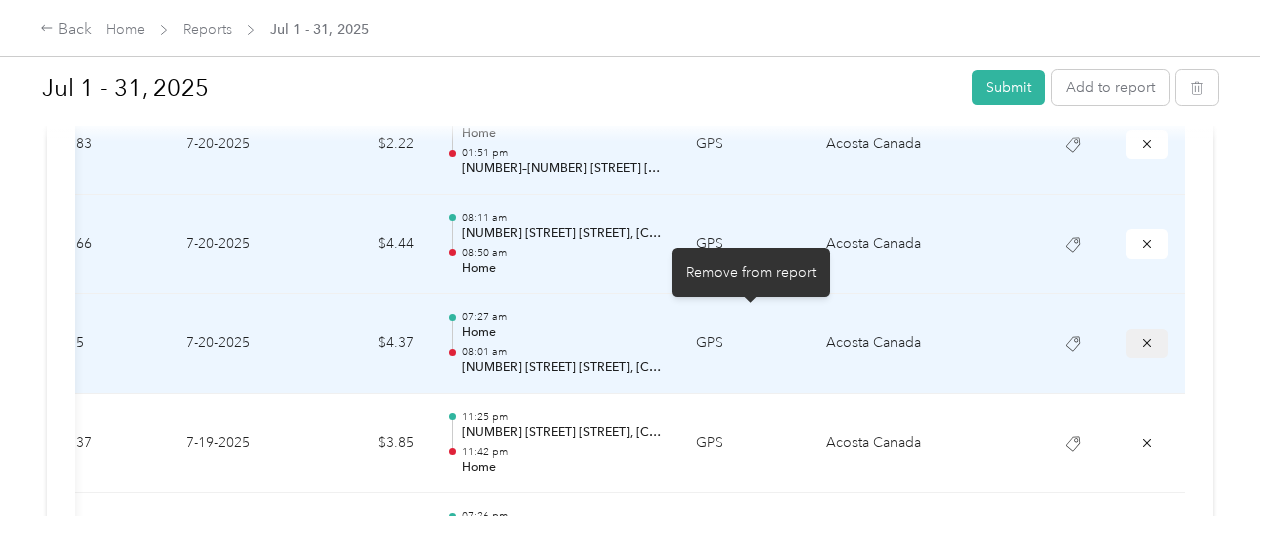 click 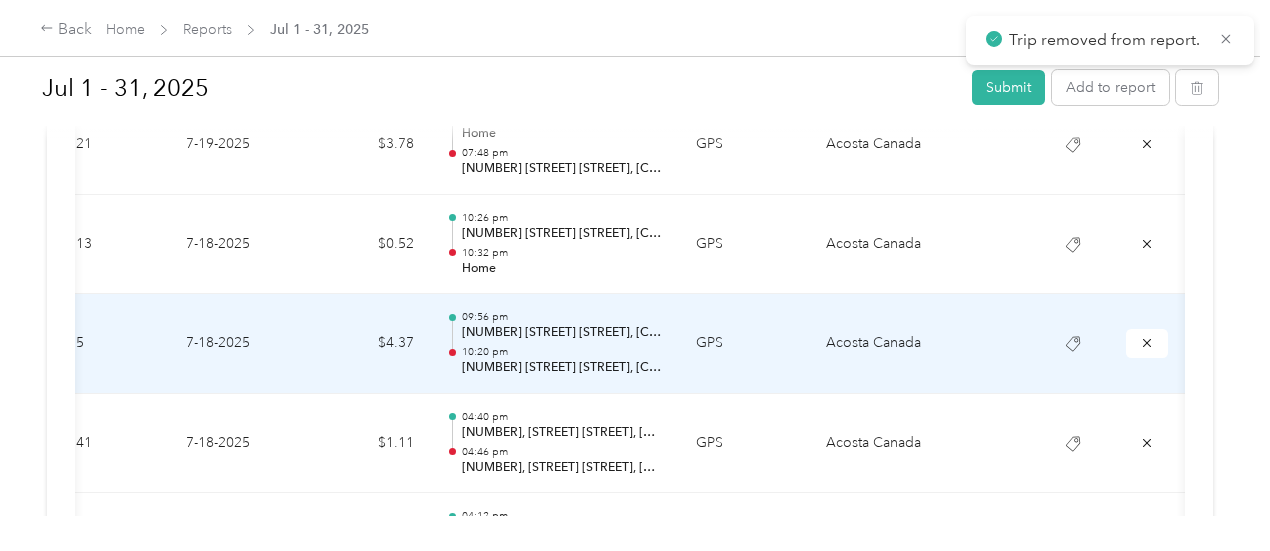 scroll, scrollTop: 0, scrollLeft: 0, axis: both 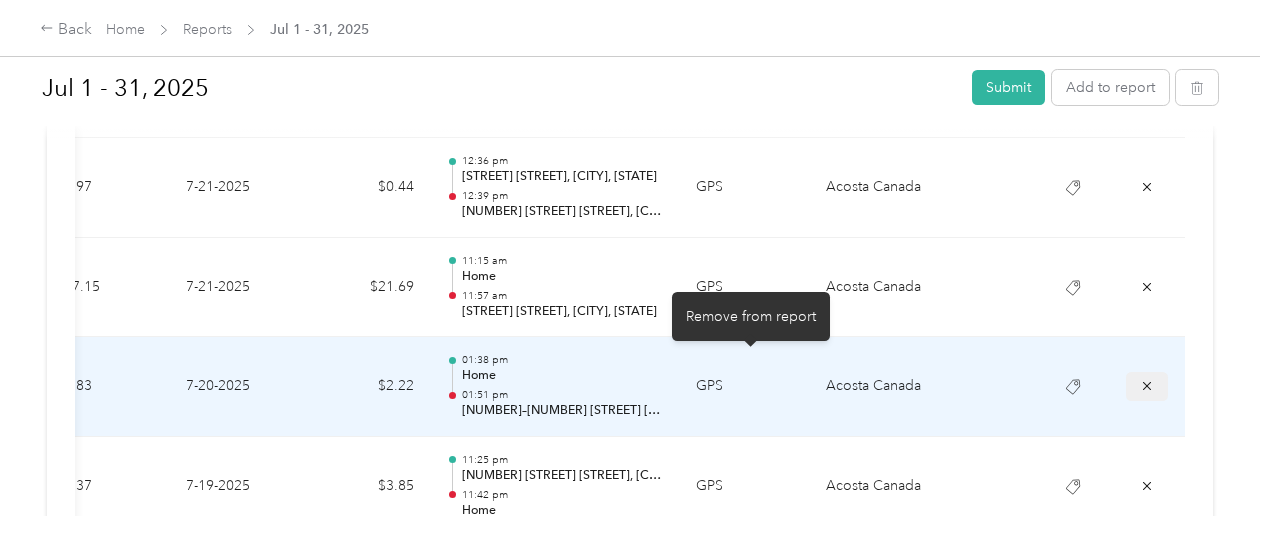 click 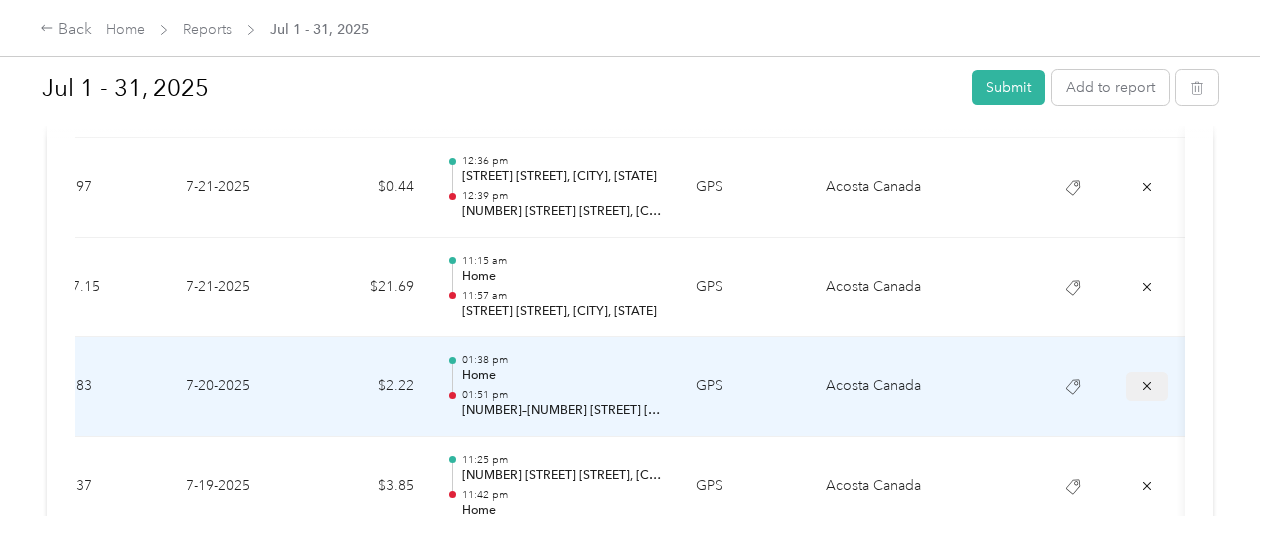 scroll, scrollTop: 0, scrollLeft: 0, axis: both 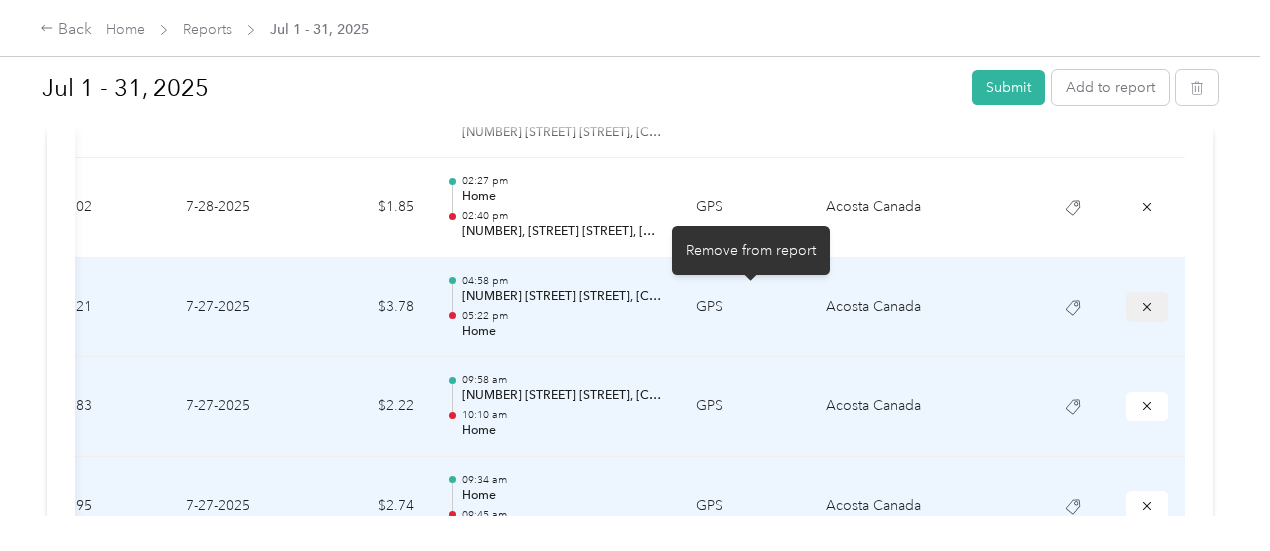 click 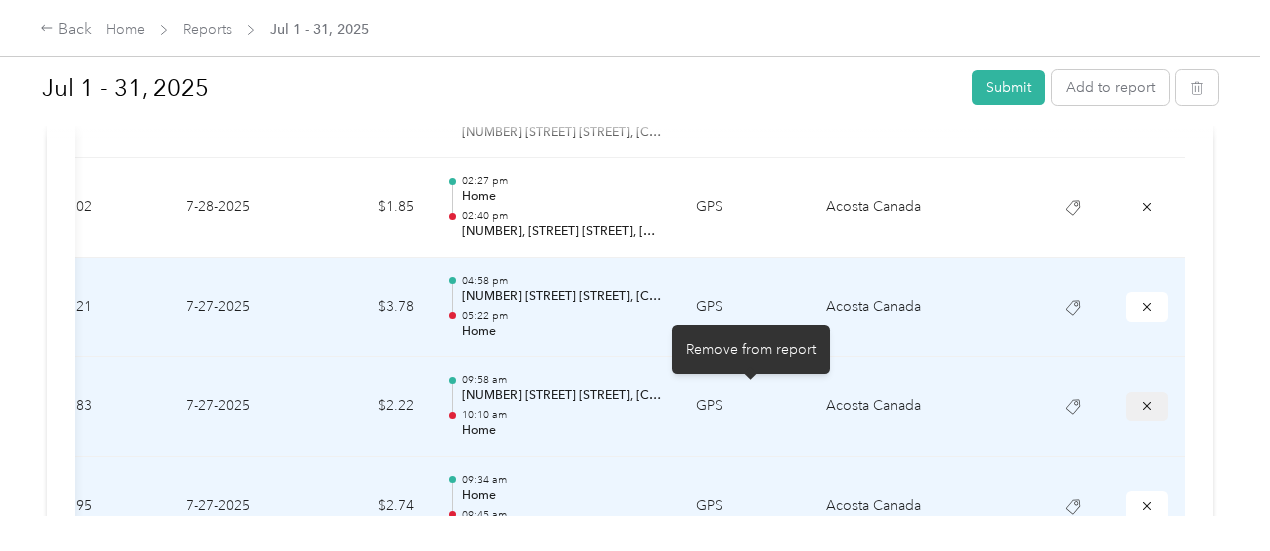 click 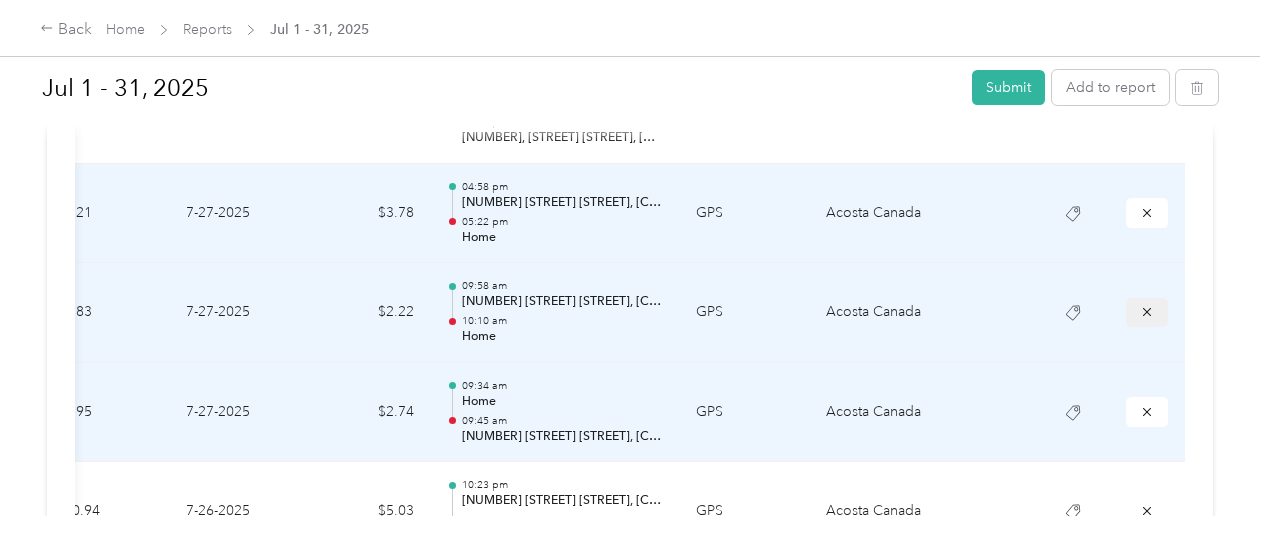 scroll, scrollTop: 2788, scrollLeft: 0, axis: vertical 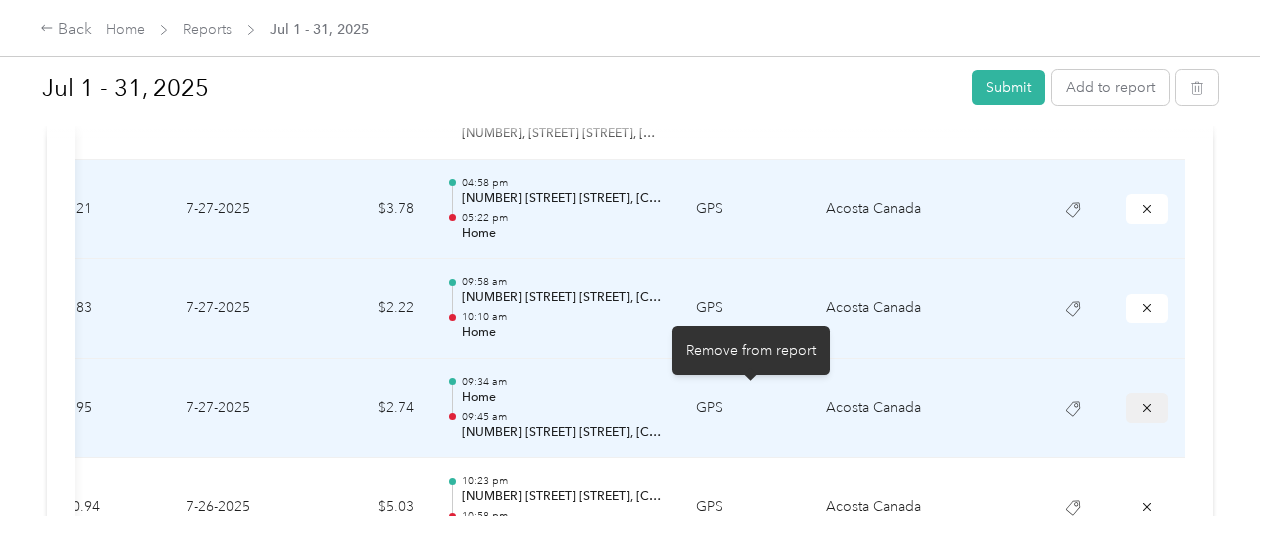 click 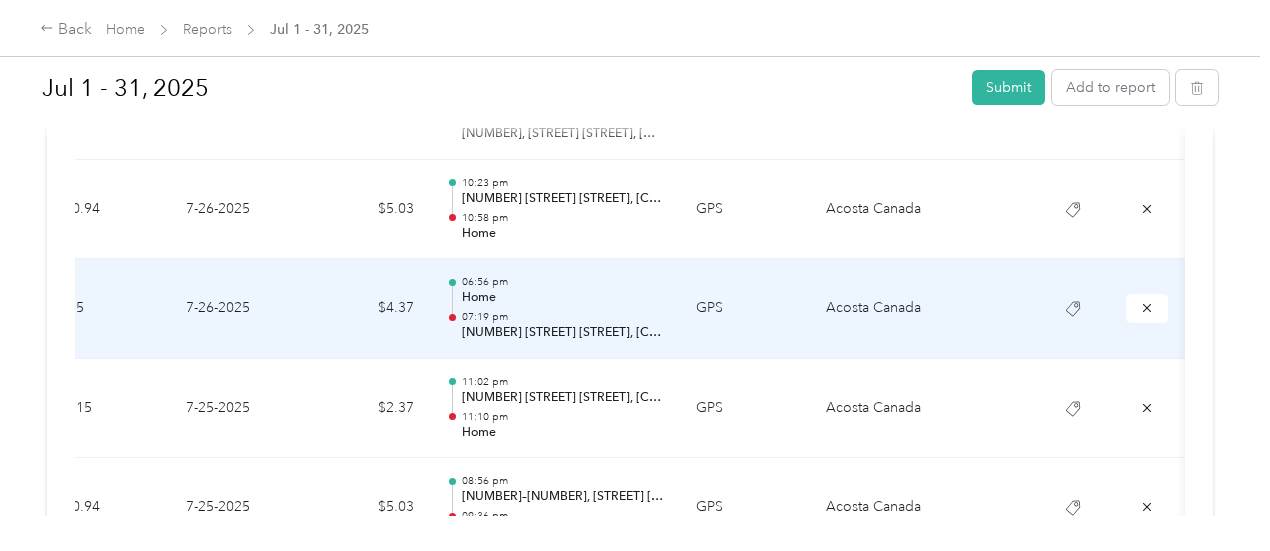 scroll, scrollTop: 0, scrollLeft: 0, axis: both 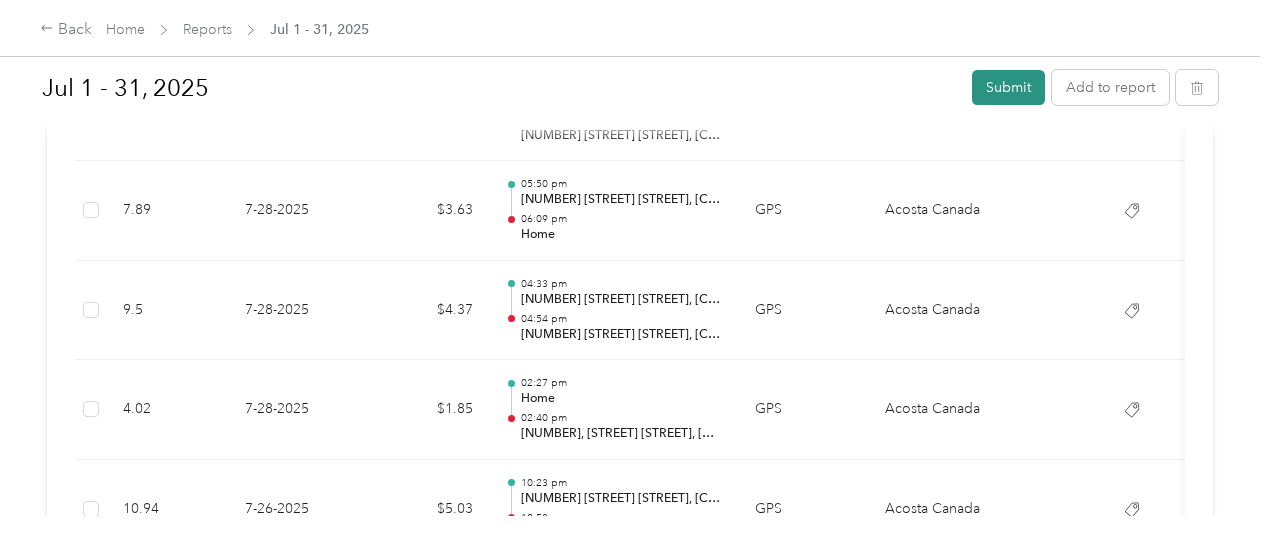 click on "Submit" at bounding box center (1008, 87) 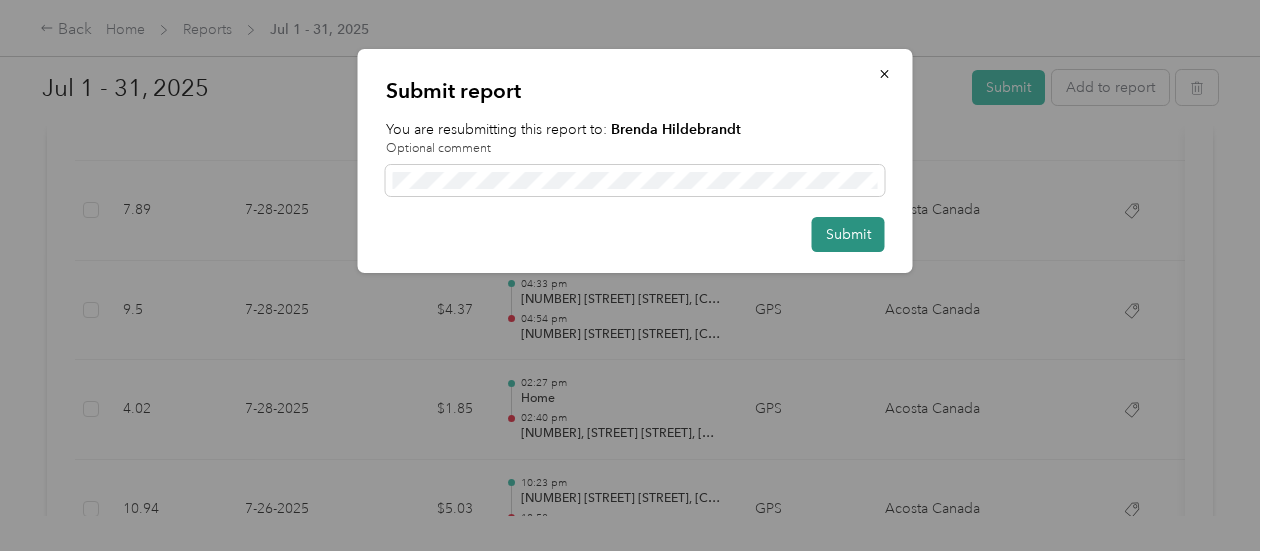 click on "Submit" at bounding box center [848, 234] 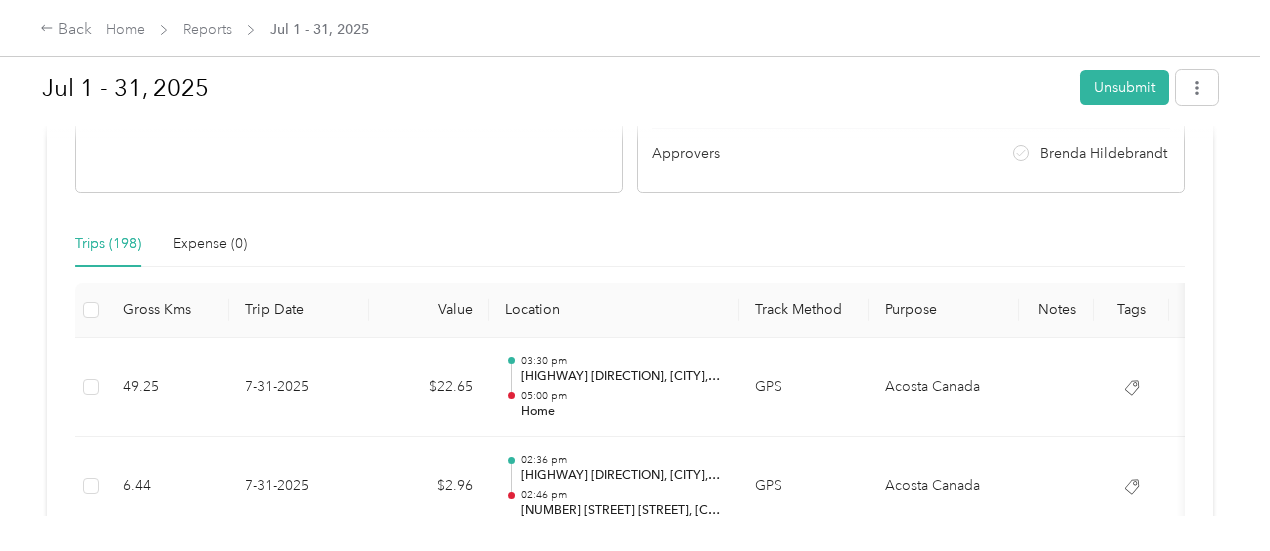 scroll, scrollTop: 0, scrollLeft: 0, axis: both 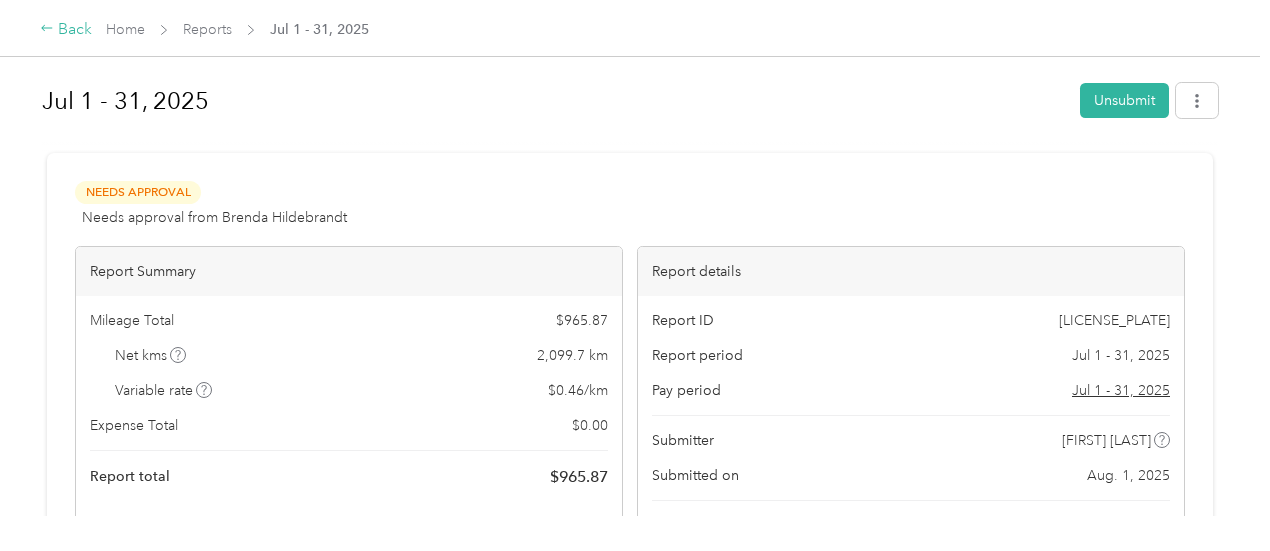 click on "Back" at bounding box center (66, 30) 